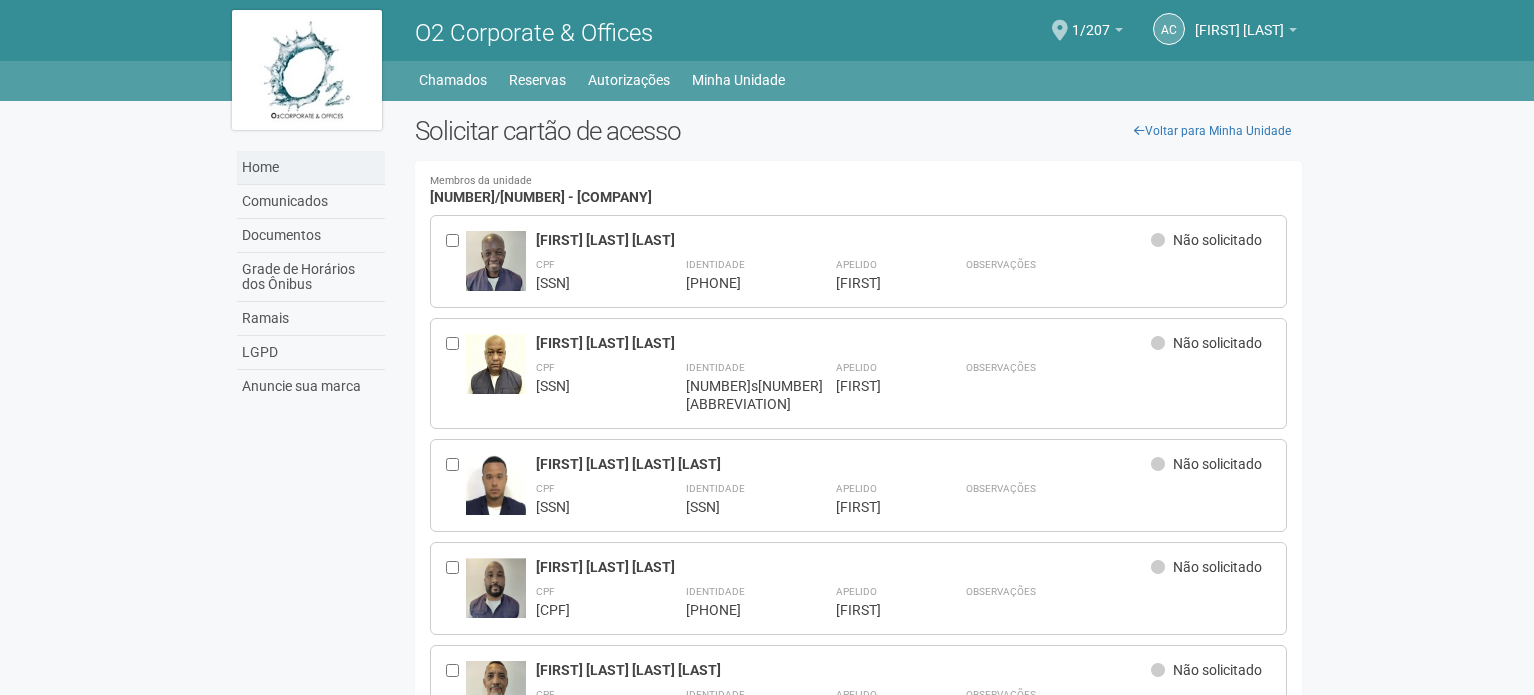 scroll, scrollTop: 0, scrollLeft: 0, axis: both 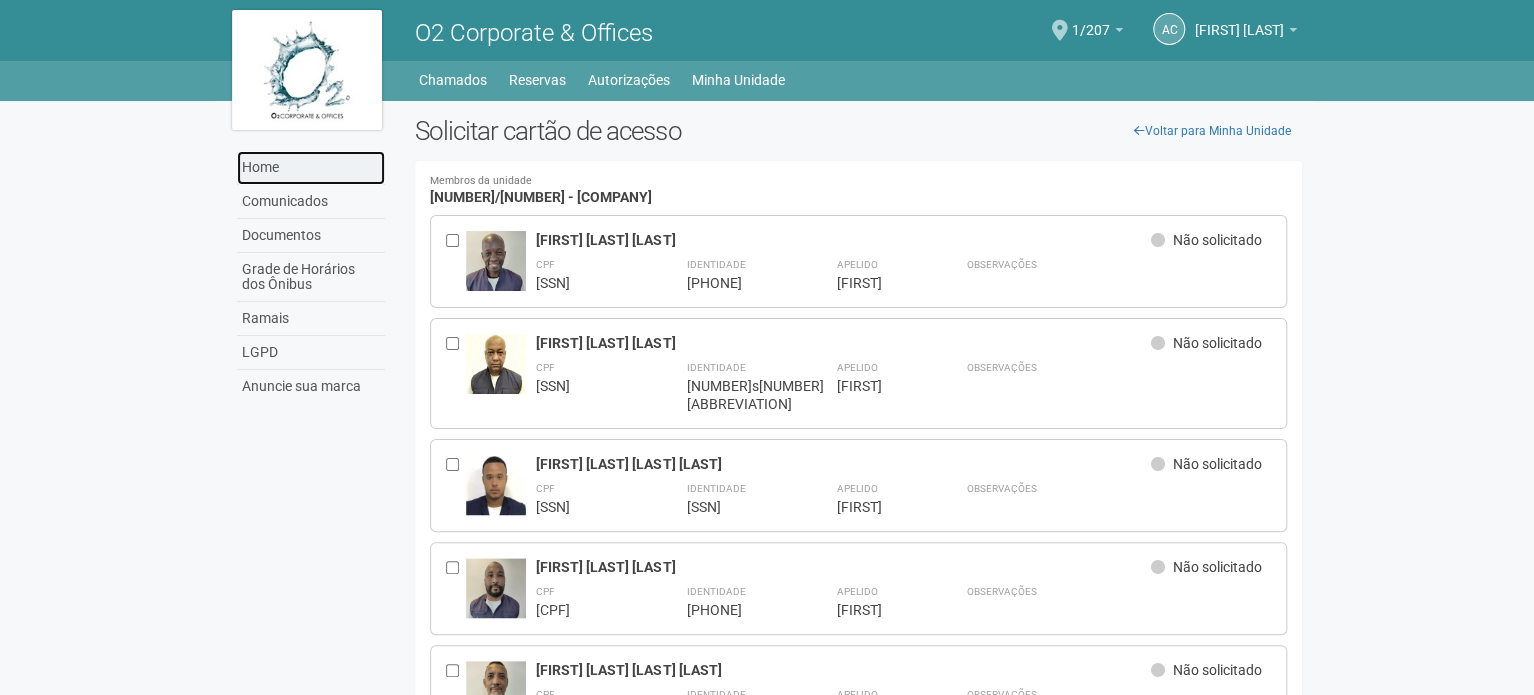 click on "Home" at bounding box center [311, 168] 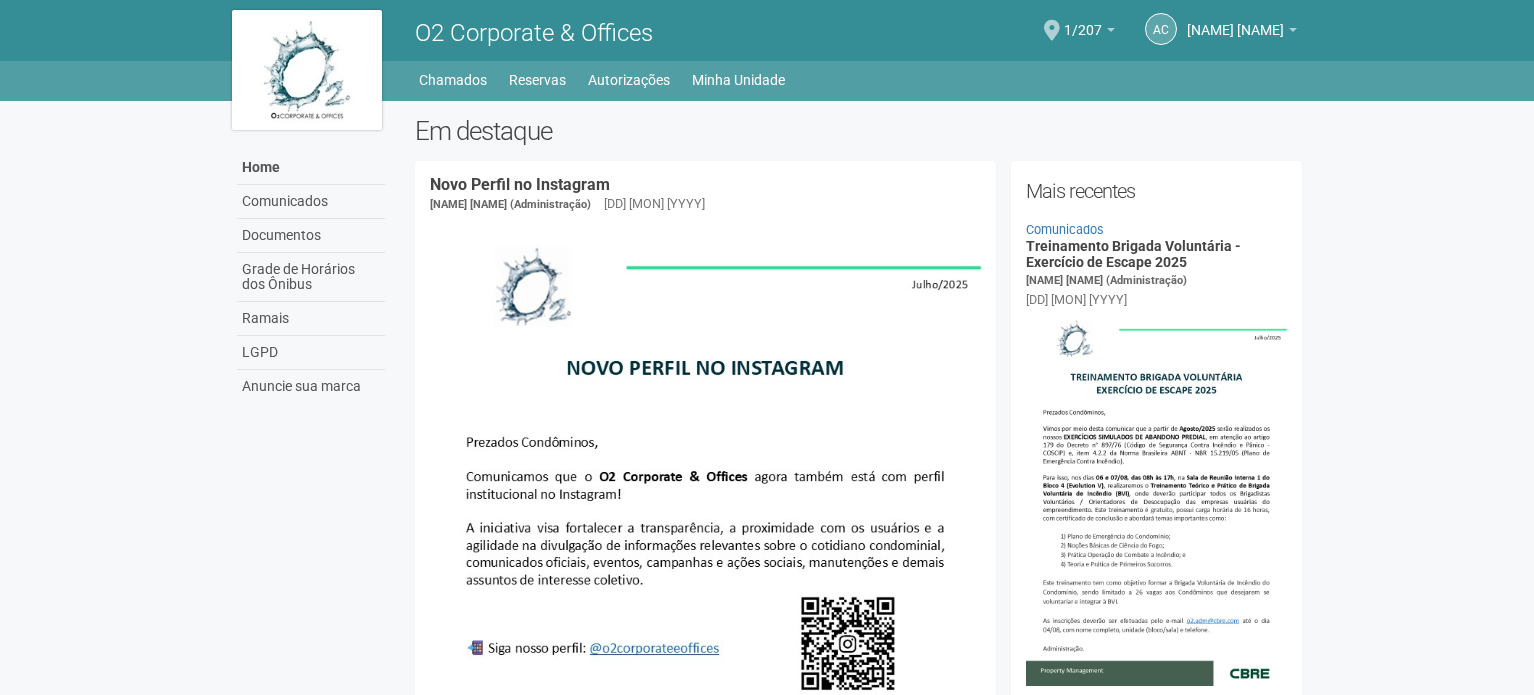 scroll, scrollTop: 0, scrollLeft: 0, axis: both 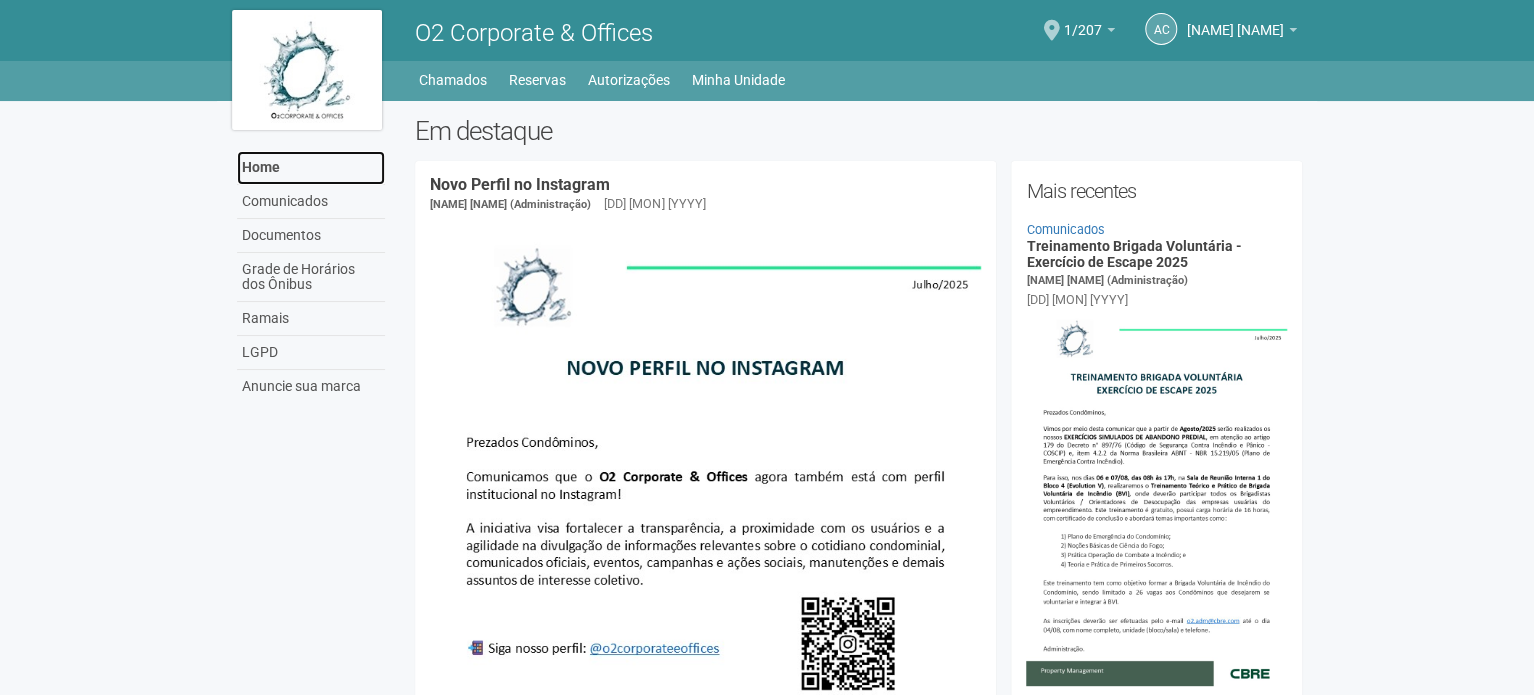 click on "Home" at bounding box center [311, 168] 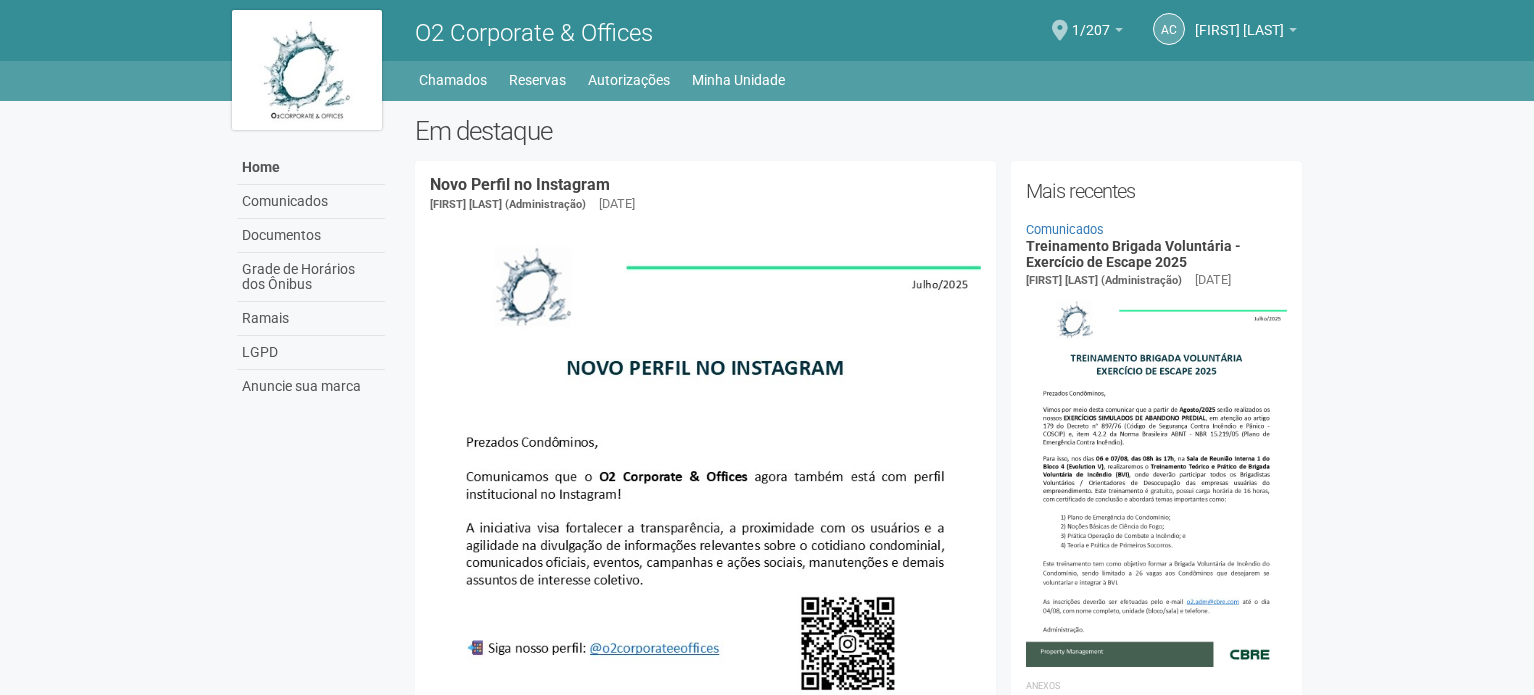 scroll, scrollTop: 0, scrollLeft: 0, axis: both 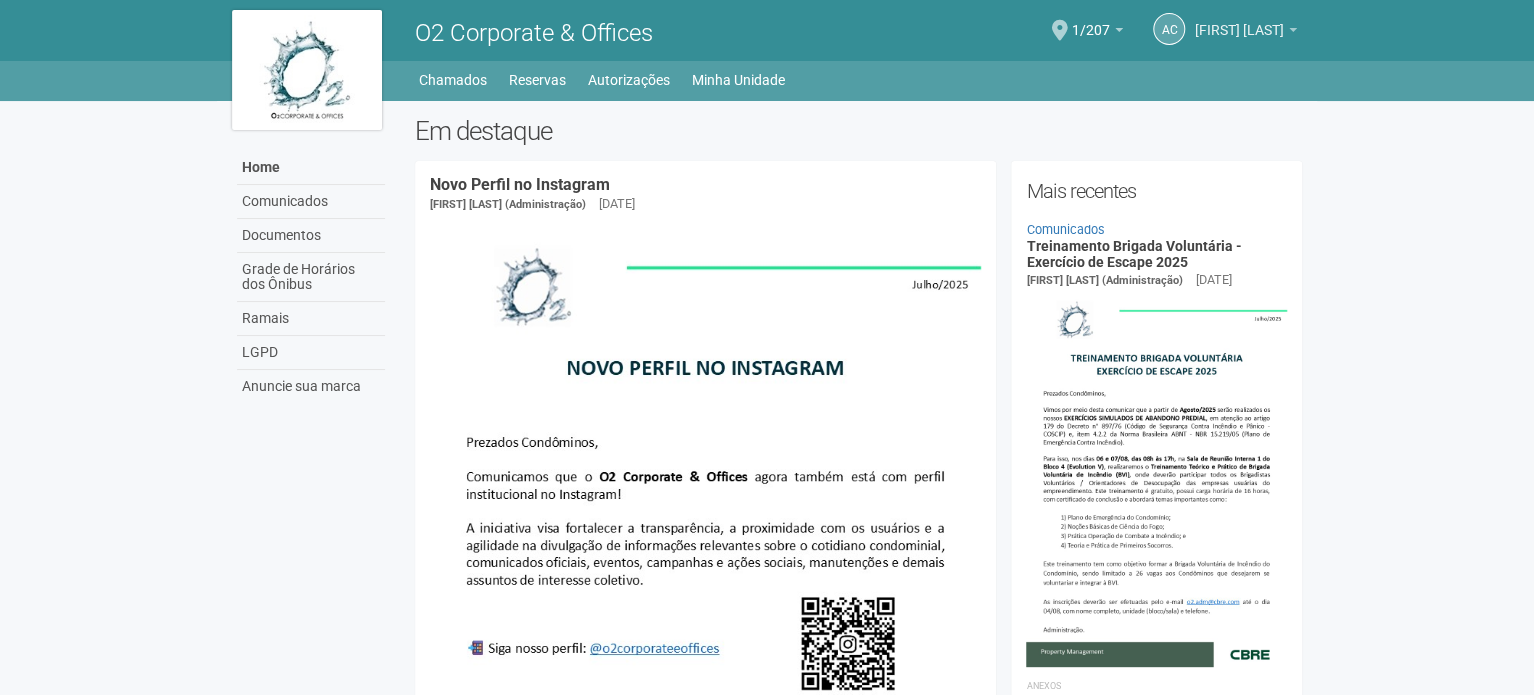 click on "[FIRST] [LAST]" at bounding box center (1246, 33) 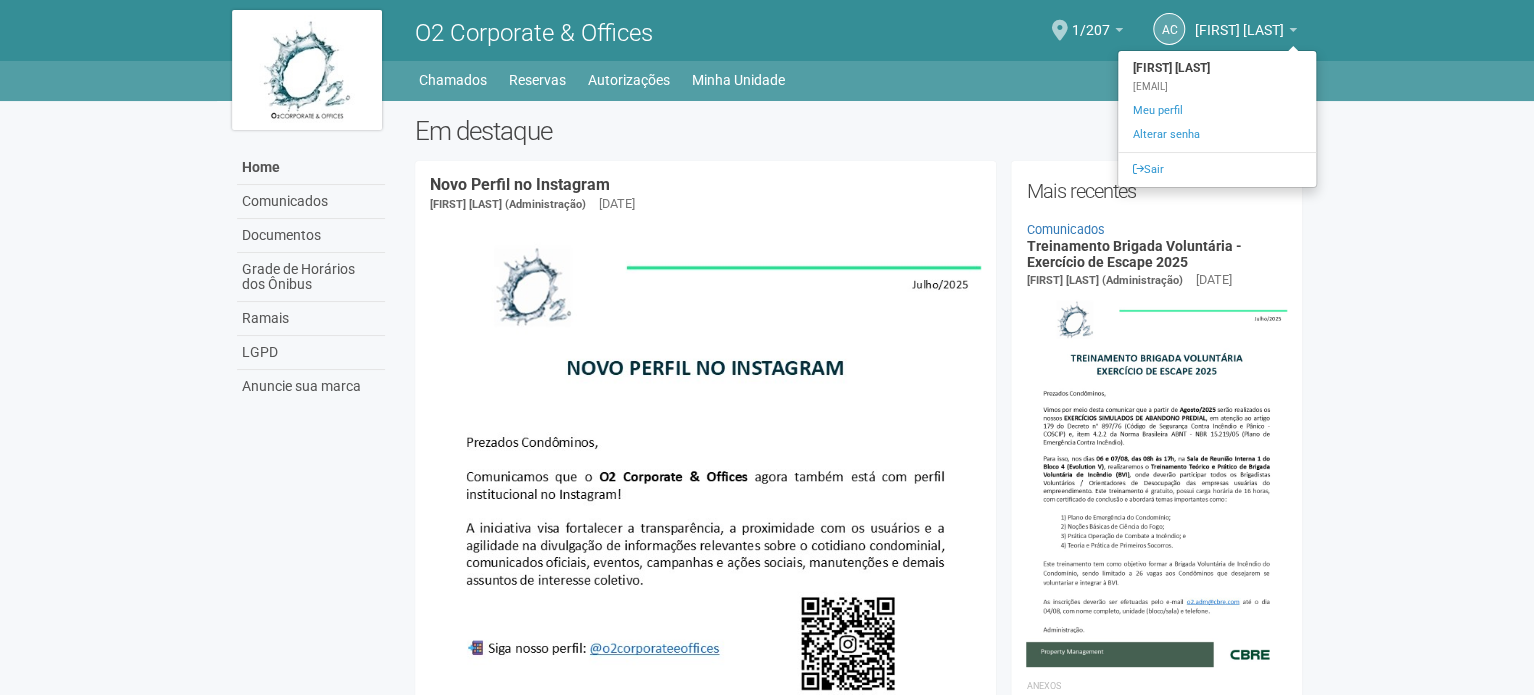 click on "Aguarde...
O2 Corporate & Offices
AC
[FIRST] [LAST]
[FIRST] [LAST]
[EMAIL]
Meu perfil
Alterar senha
Sair
1/207
Você está na unidade
1/207
Ir para a unidade
Home
Home
Comunicados
Documentos
Grade de Horários dos Ônibus
Ramais
LGPD
Anuncie sua marca
Chamados Reservas" at bounding box center [767, 347] 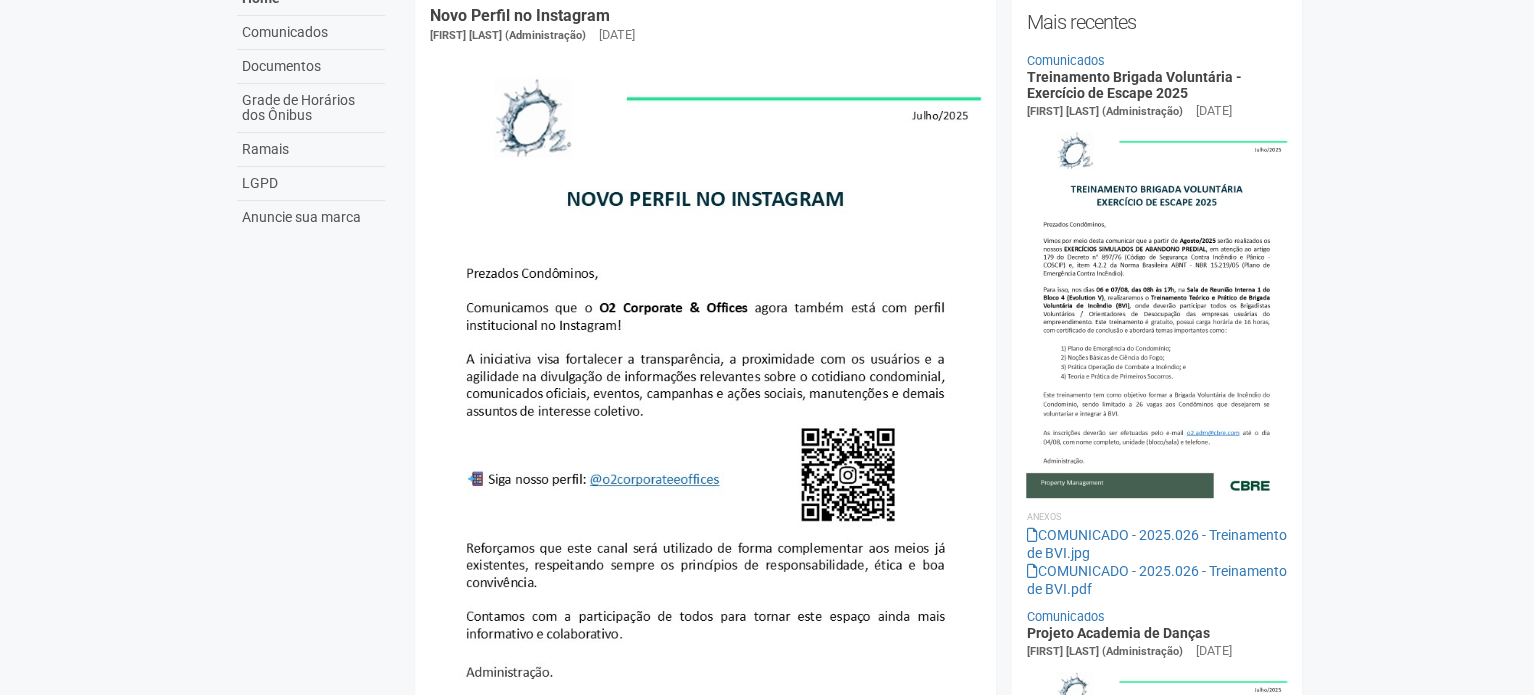 scroll, scrollTop: 0, scrollLeft: 0, axis: both 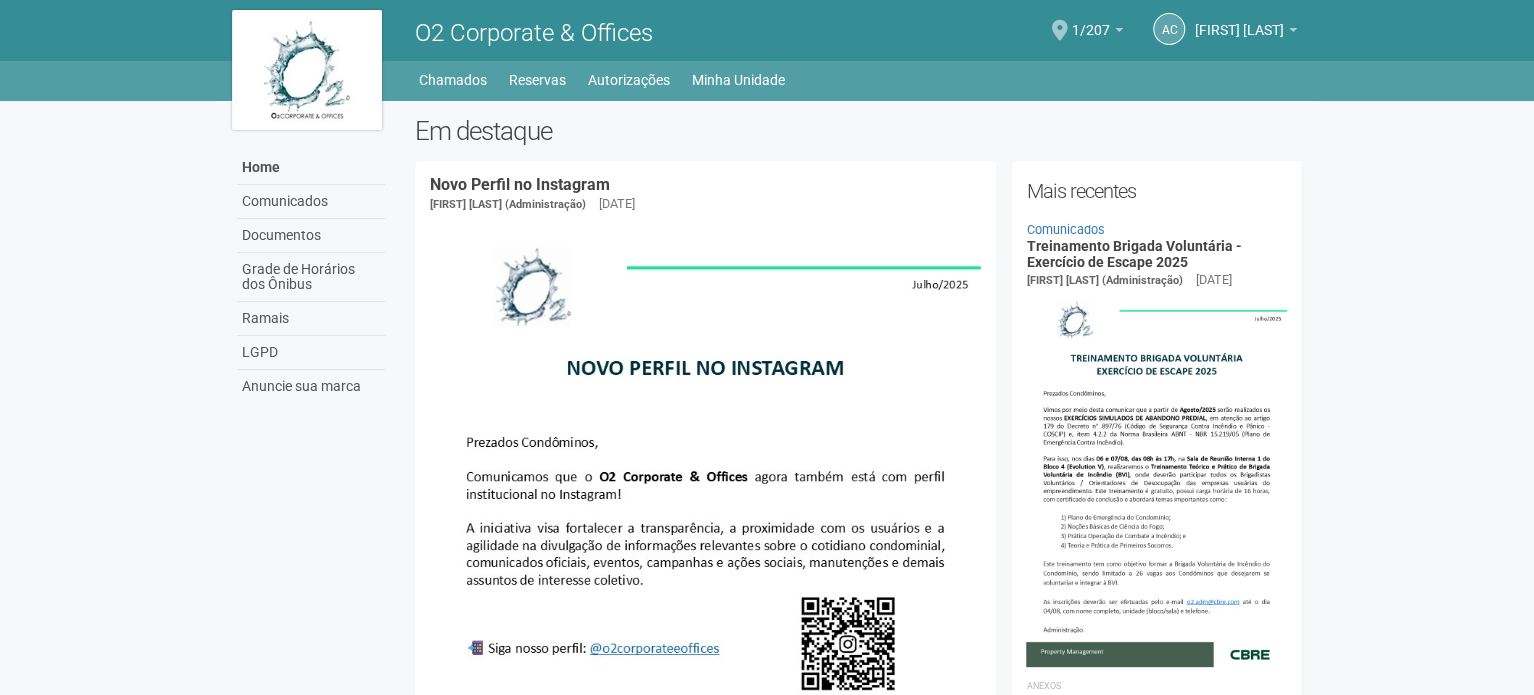 click at bounding box center [1060, 30] 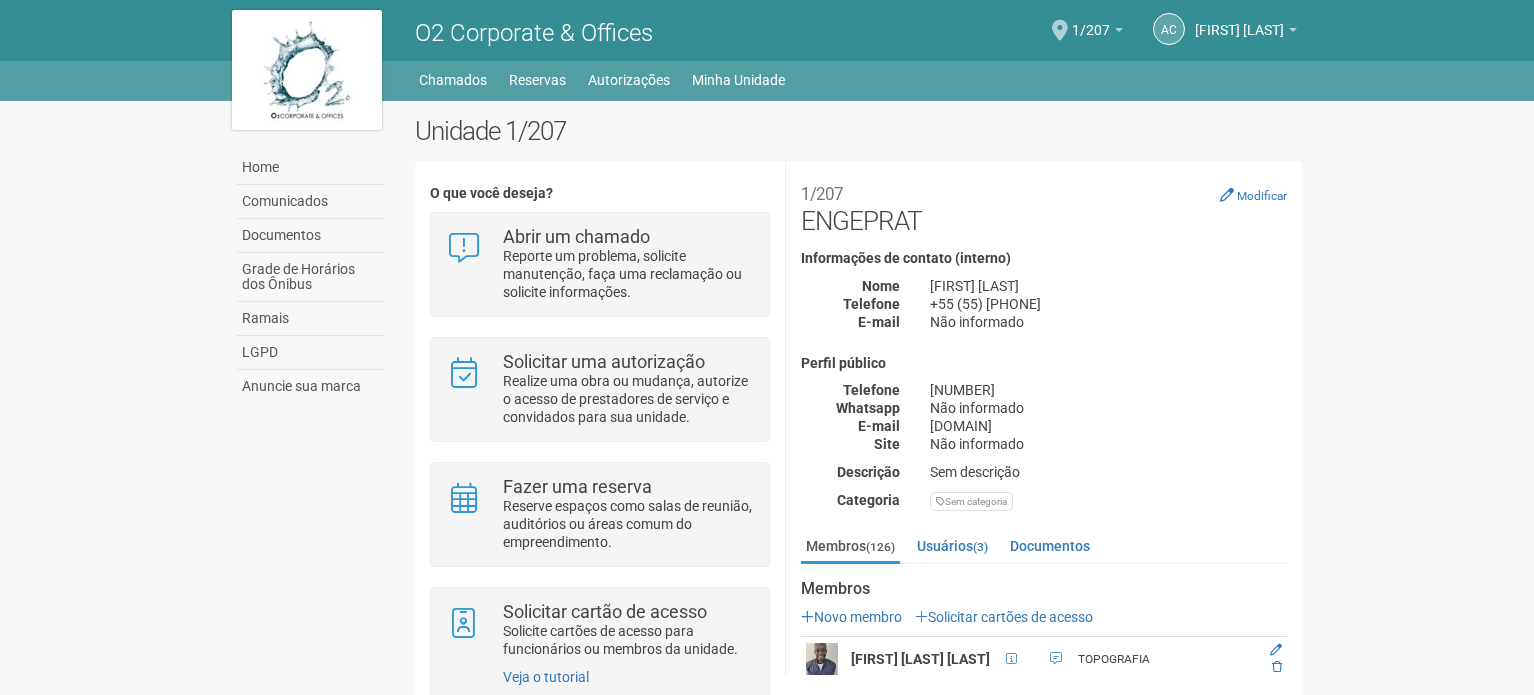 scroll, scrollTop: 0, scrollLeft: 0, axis: both 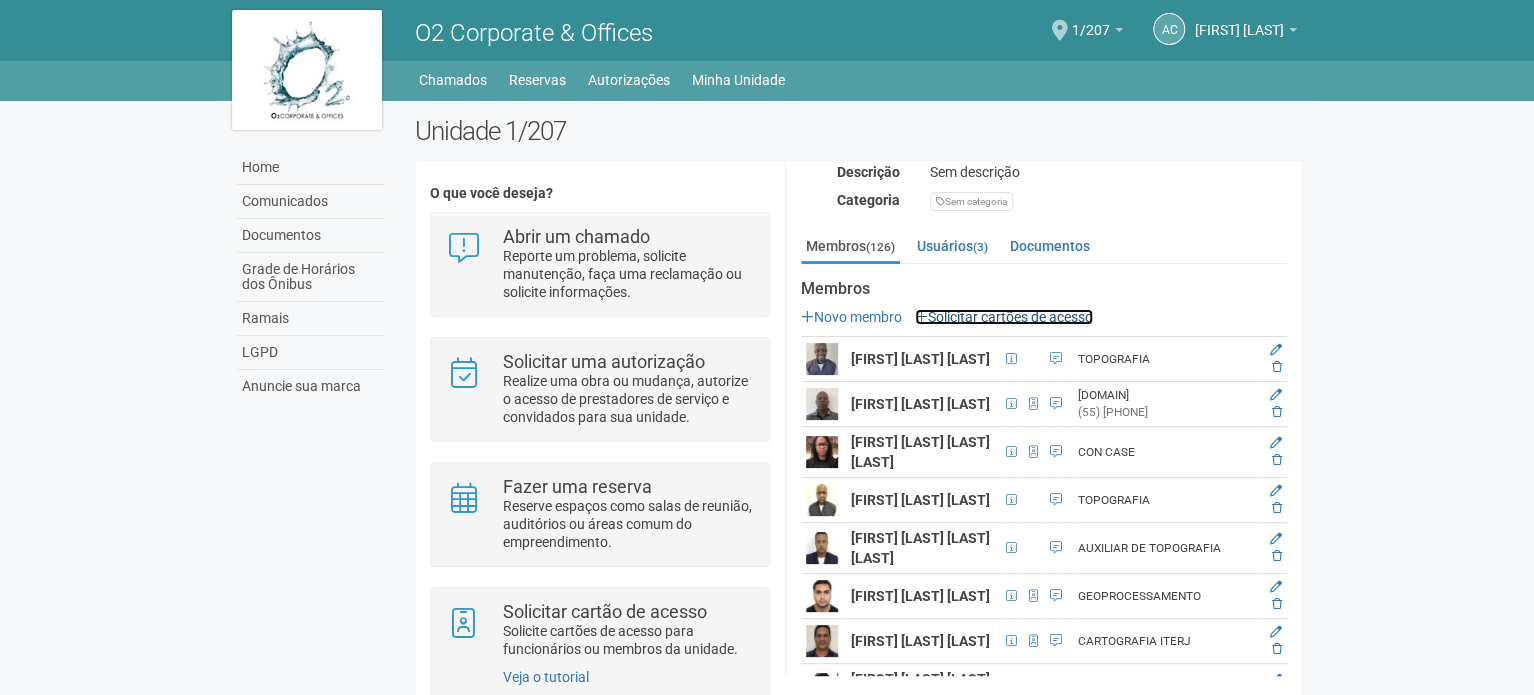 click at bounding box center [921, 317] 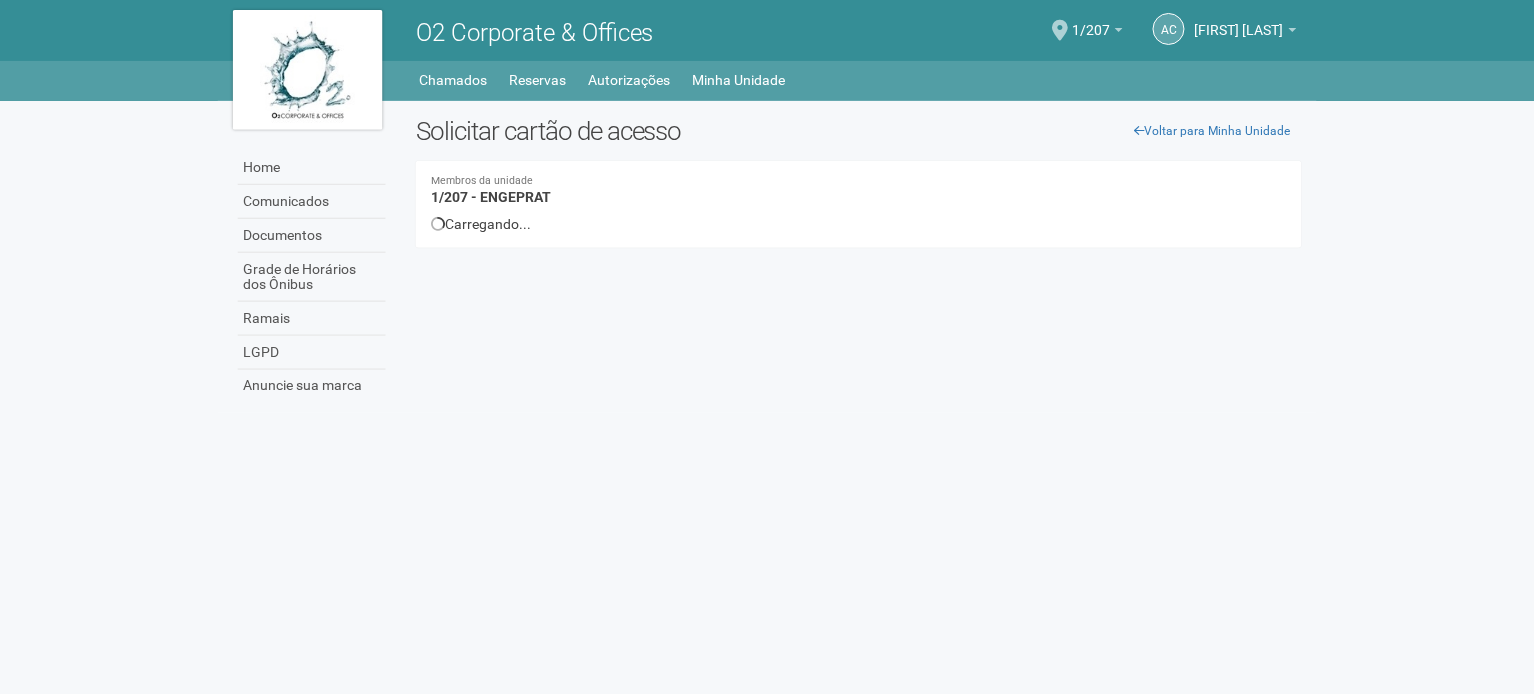 scroll, scrollTop: 0, scrollLeft: 0, axis: both 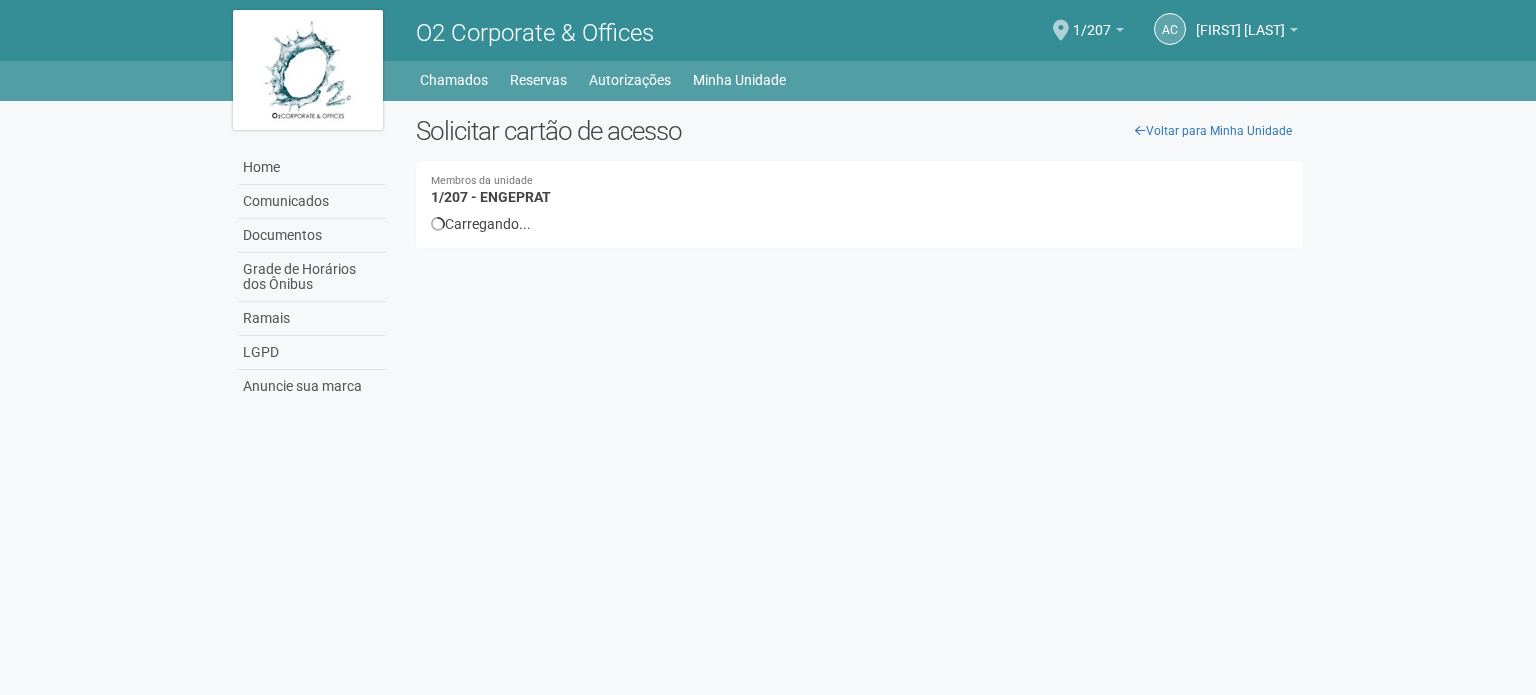 click on "Aguarde...
O2 Corporate & Offices
AC
[FIRST] [LAST]
[FIRST] [LAST]
[EMAIL]
Meu perfil
Alterar senha
Sair
1/207
Você está na unidade
1/207
Ir para a unidade
Home
Home
Comunicados
Documentos
Grade de Horários dos Ônibus
Ramais
LGPD
Anuncie sua marca
Chamados Reservas" at bounding box center [768, 347] 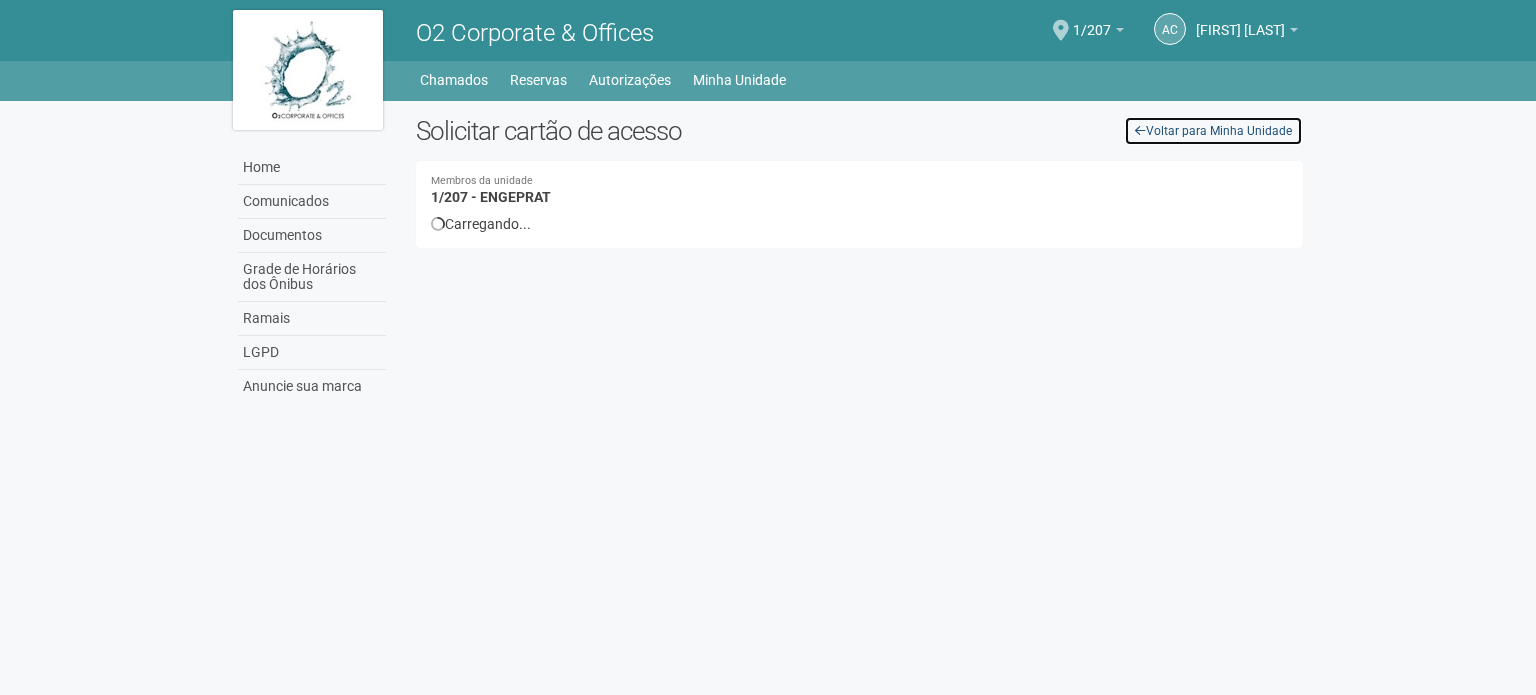 click on "Voltar para Minha Unidade" at bounding box center (1213, 131) 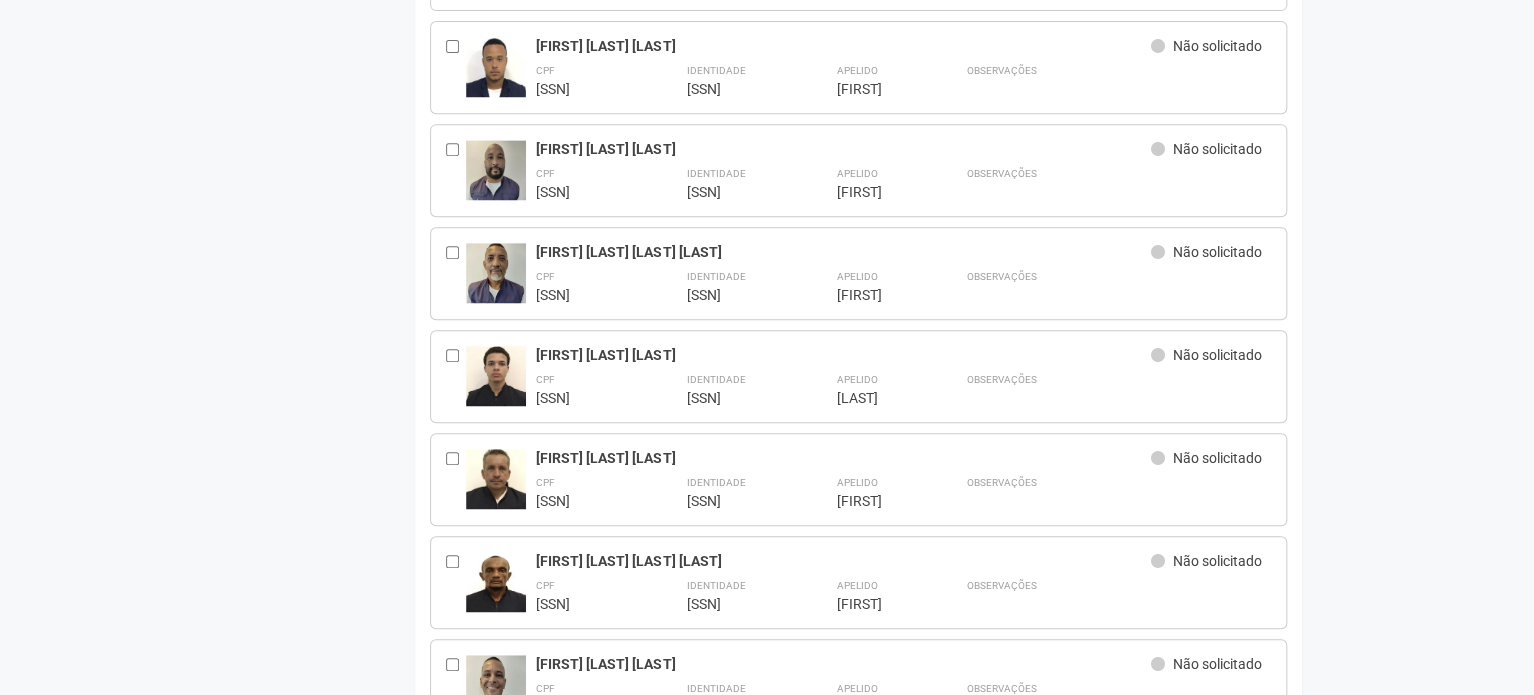 scroll, scrollTop: 600, scrollLeft: 0, axis: vertical 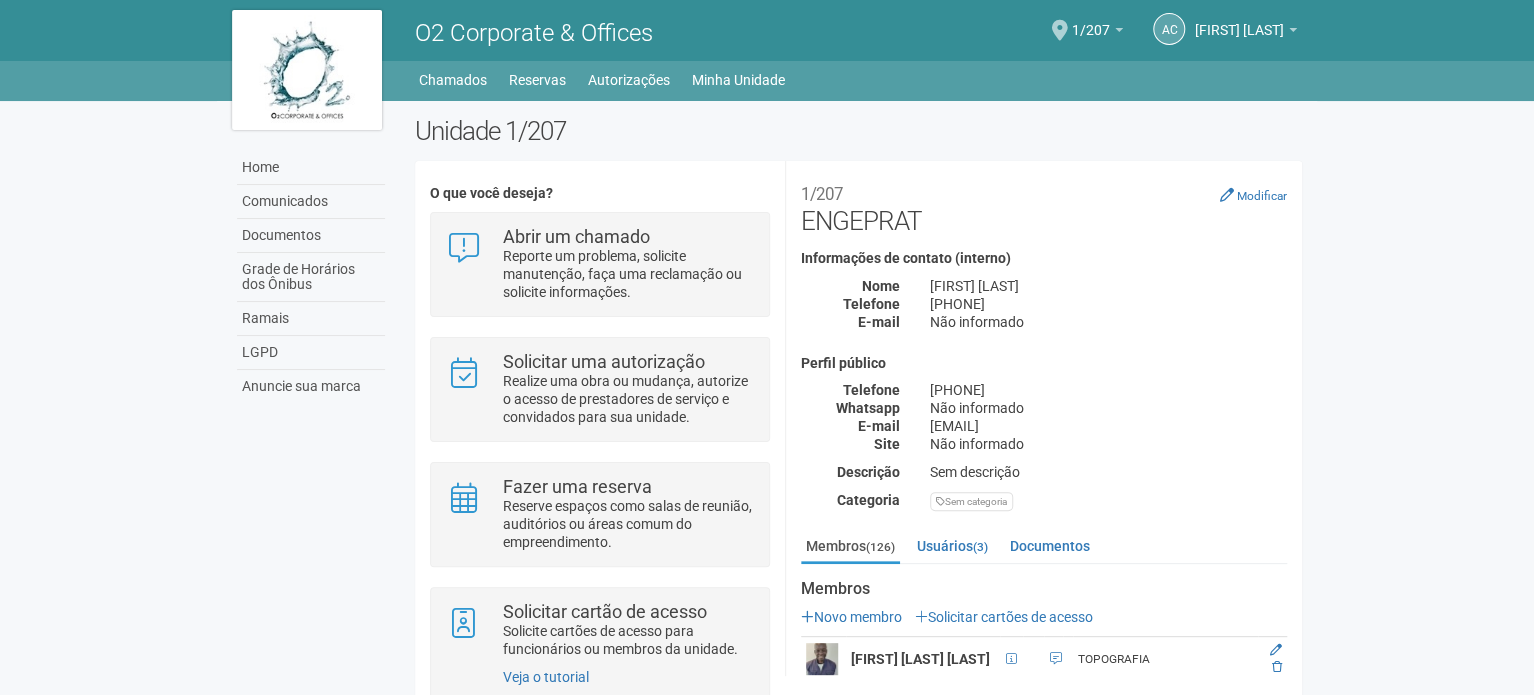 click on "Aguarde...
O2 Corporate & Offices
AC
[FIRST] [LAST]
[FIRST] [LAST]
[EMAIL]
Meu perfil
Alterar senha
Sair
1/207
Você está na unidade
1/207
Ir para a unidade
Home
Home
Comunicados
Documentos
Grade de Horários dos Ônibus
Ramais
LGPD
Anuncie sua marca
Chamados Reservas" at bounding box center [767, 347] 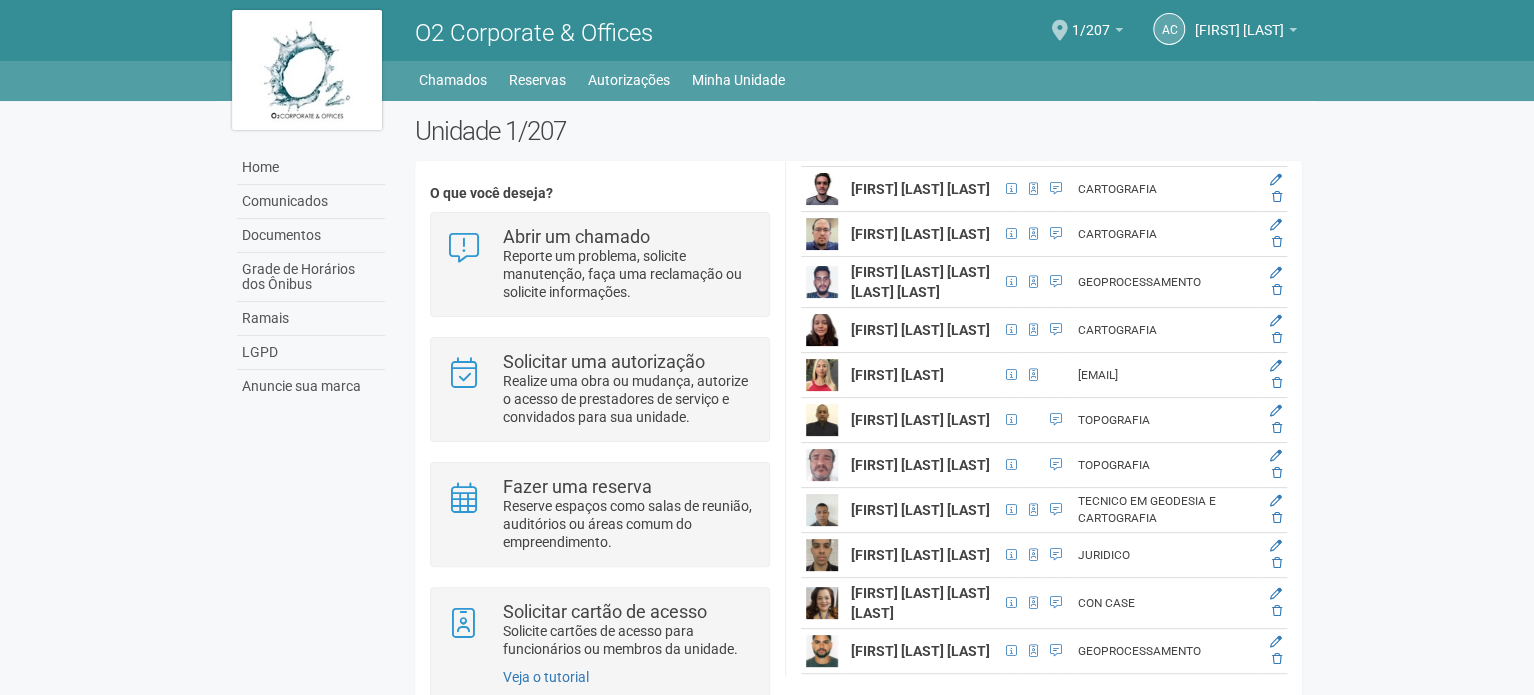 scroll, scrollTop: 2600, scrollLeft: 0, axis: vertical 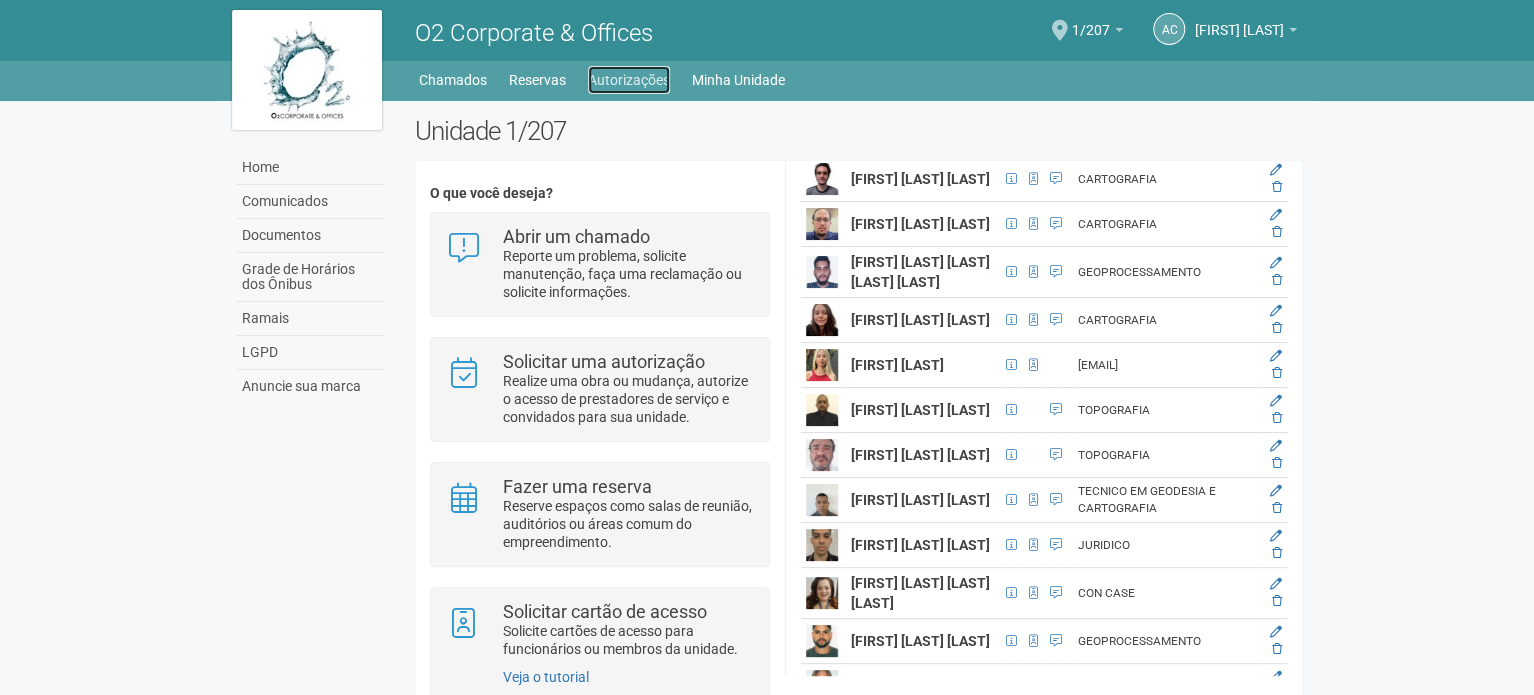 click on "Autorizações" at bounding box center [629, 80] 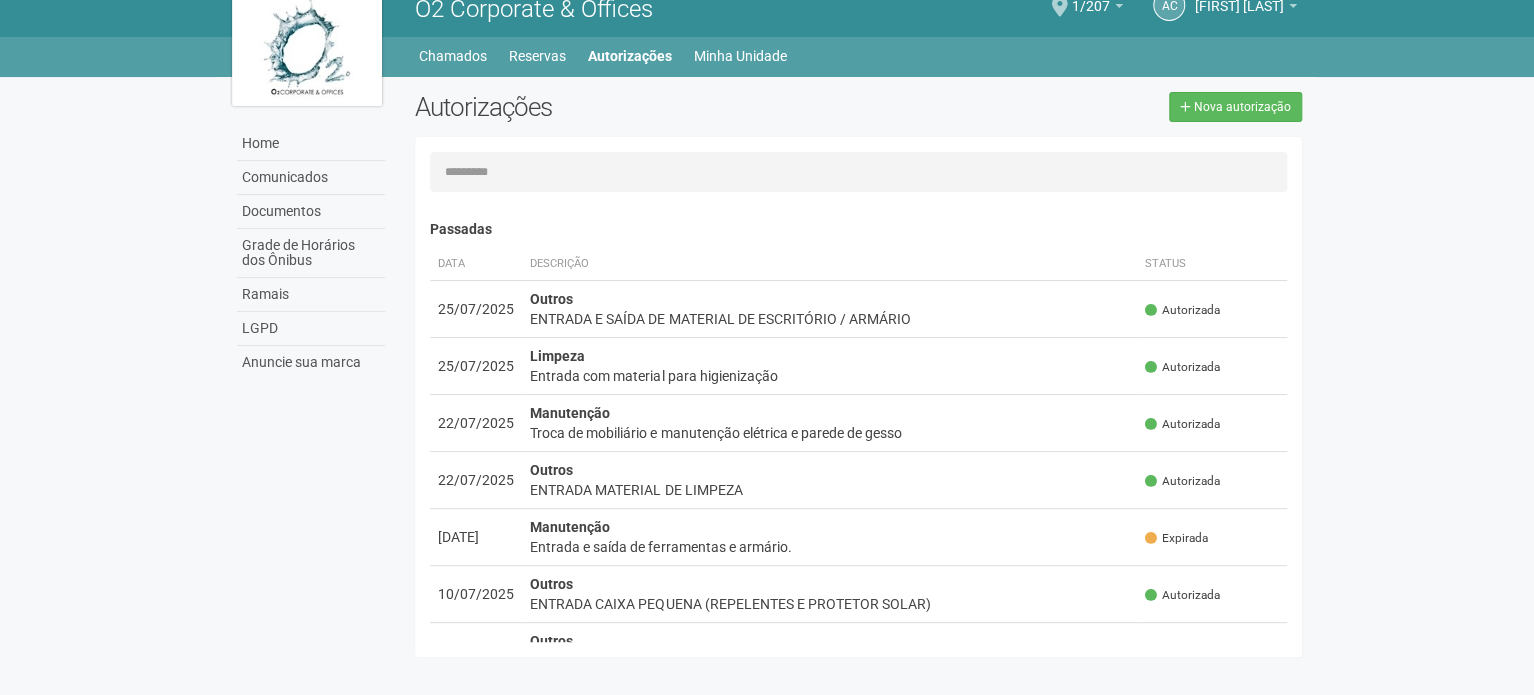 scroll, scrollTop: 31, scrollLeft: 0, axis: vertical 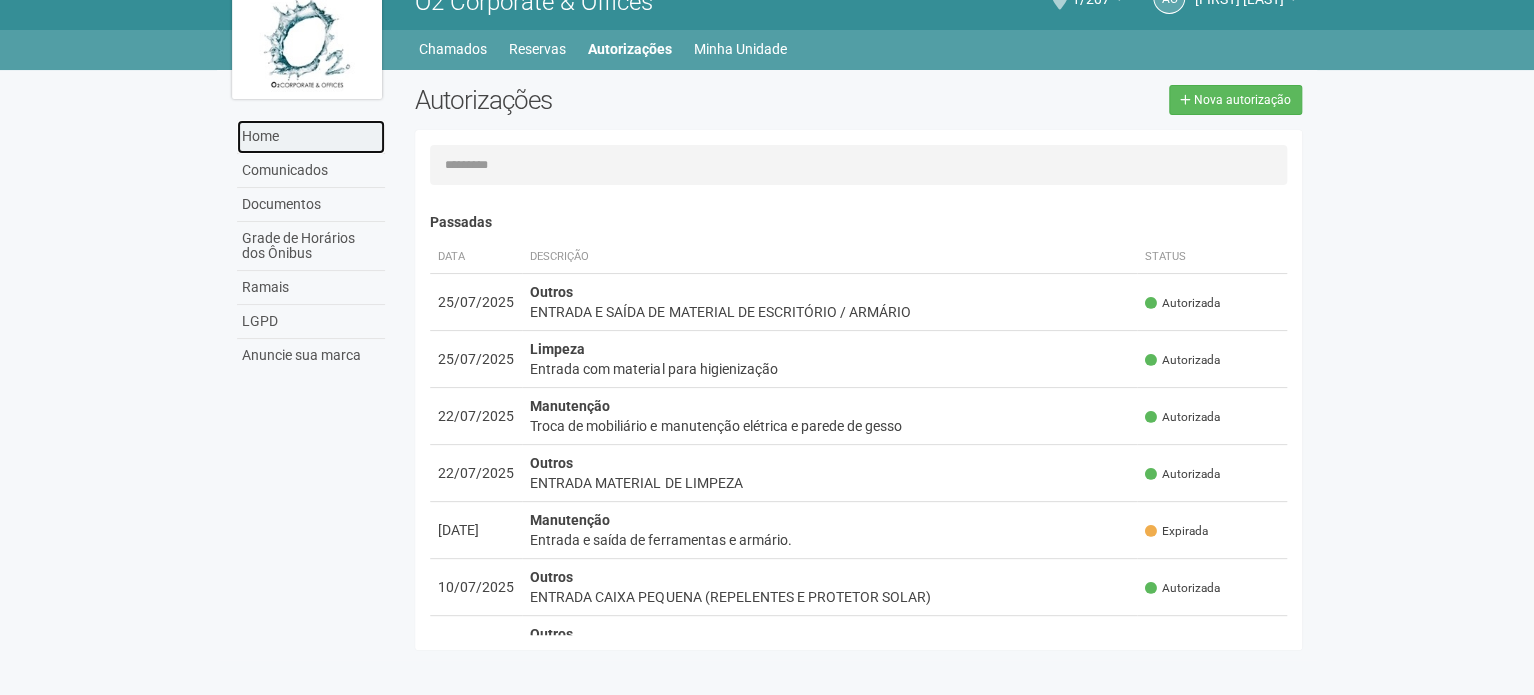 click on "Home" at bounding box center [311, 137] 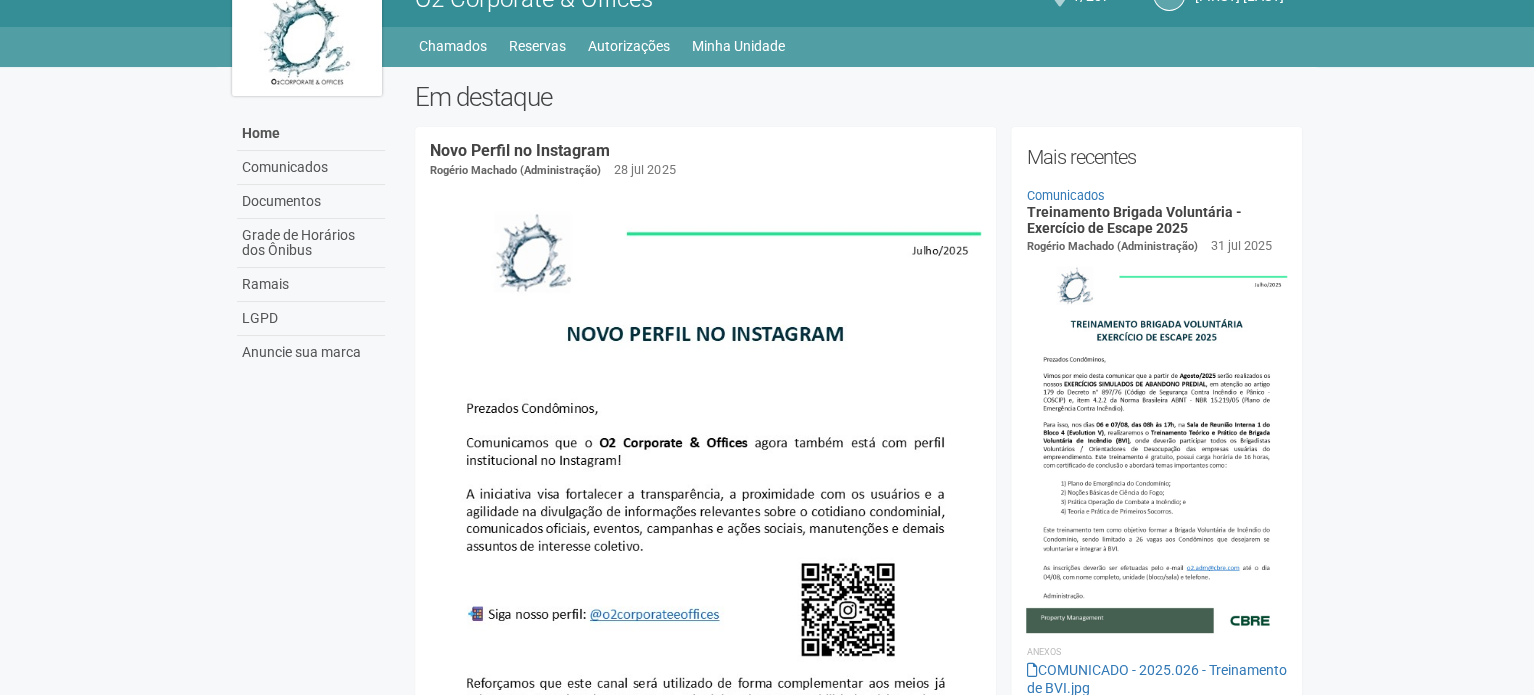 scroll, scrollTop: 0, scrollLeft: 0, axis: both 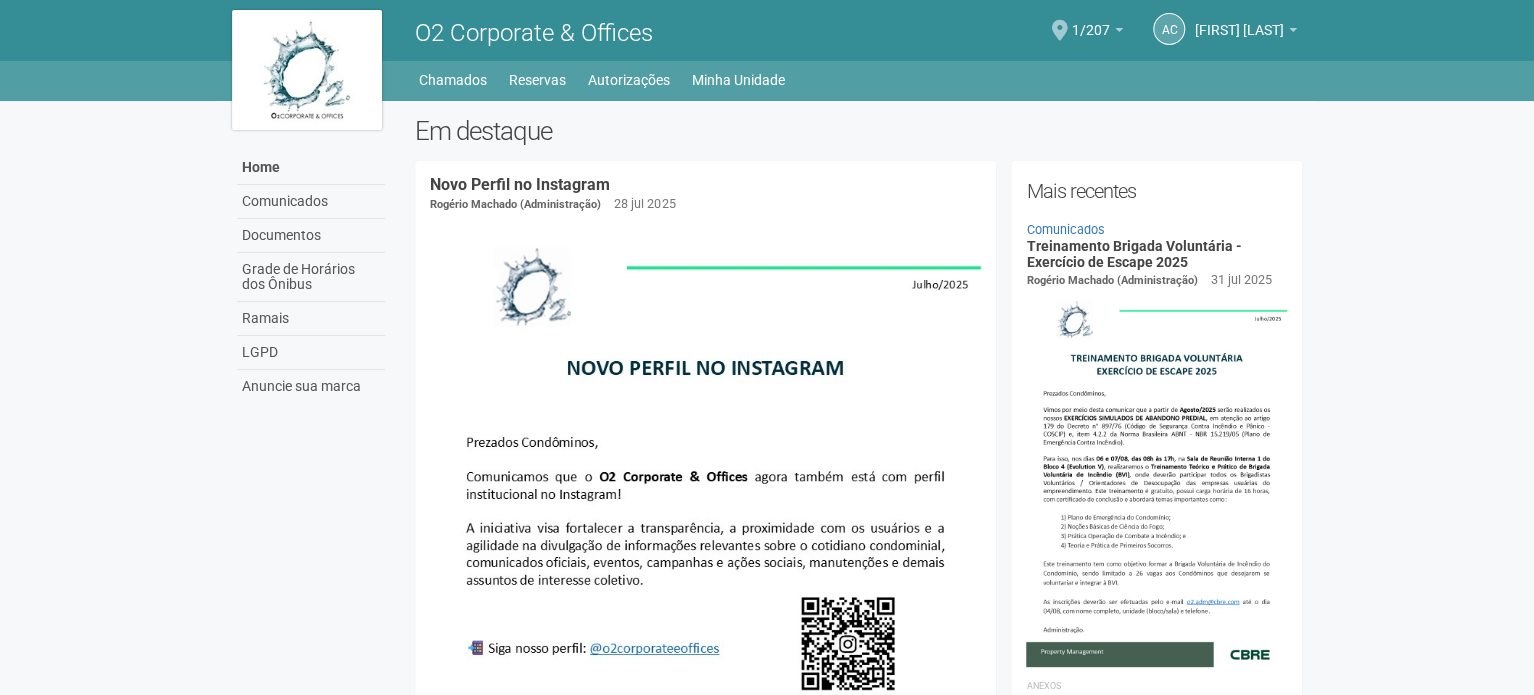 click at bounding box center (1060, 30) 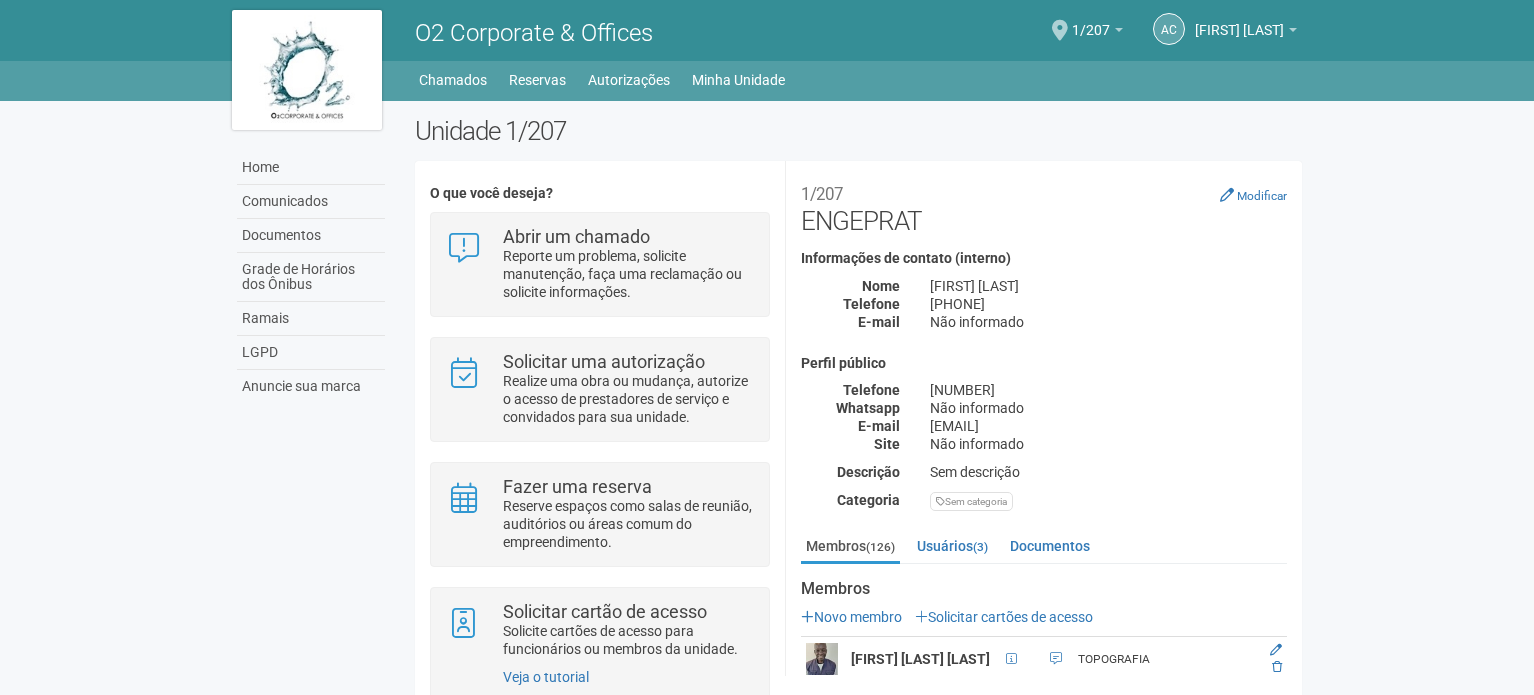 scroll, scrollTop: 0, scrollLeft: 0, axis: both 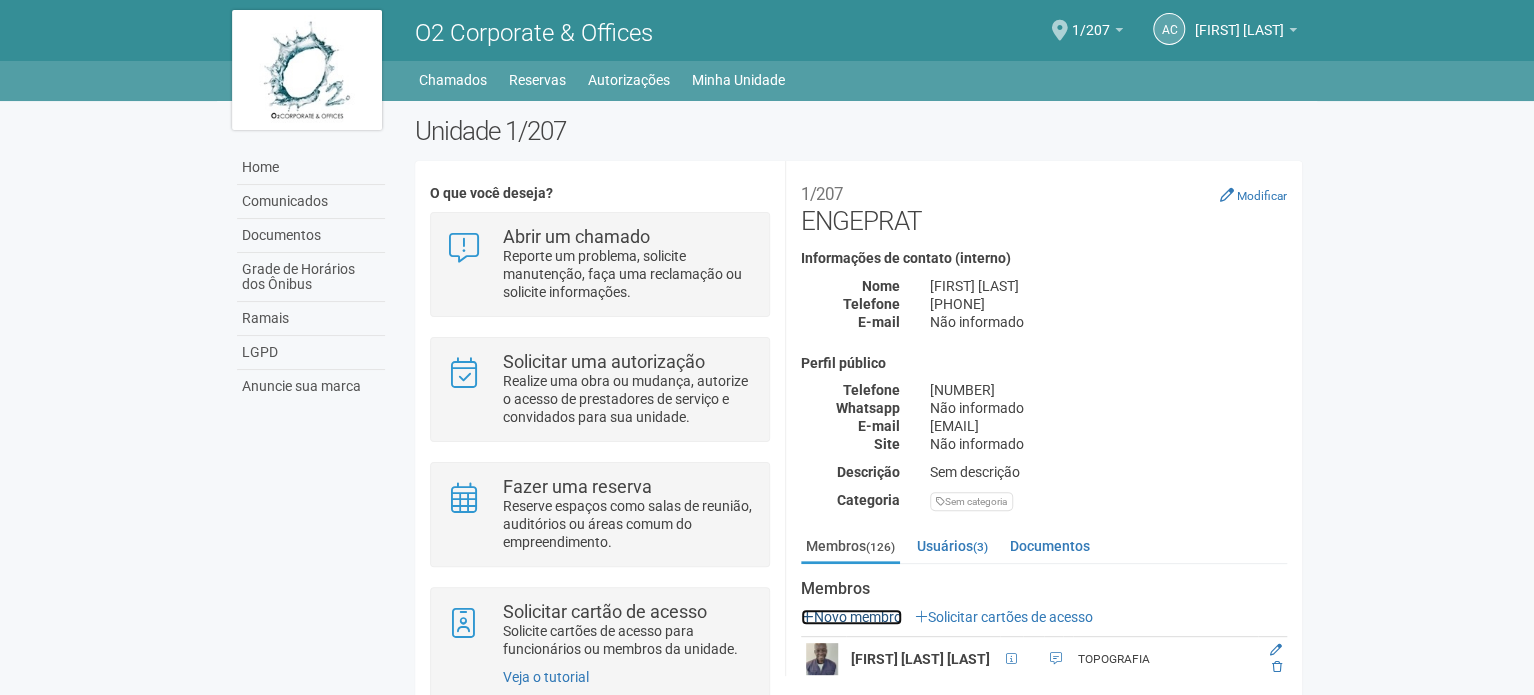 click on "Novo membro" at bounding box center (851, 617) 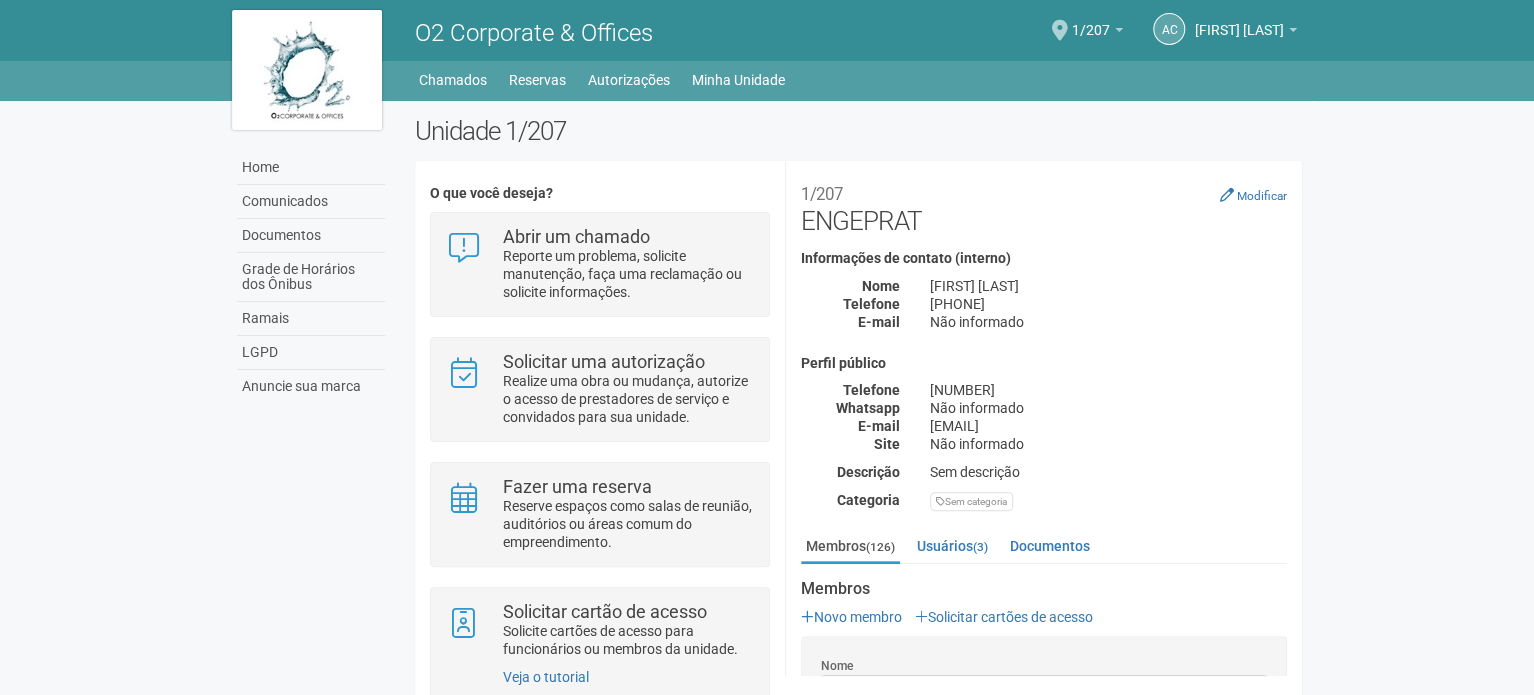scroll, scrollTop: 0, scrollLeft: 0, axis: both 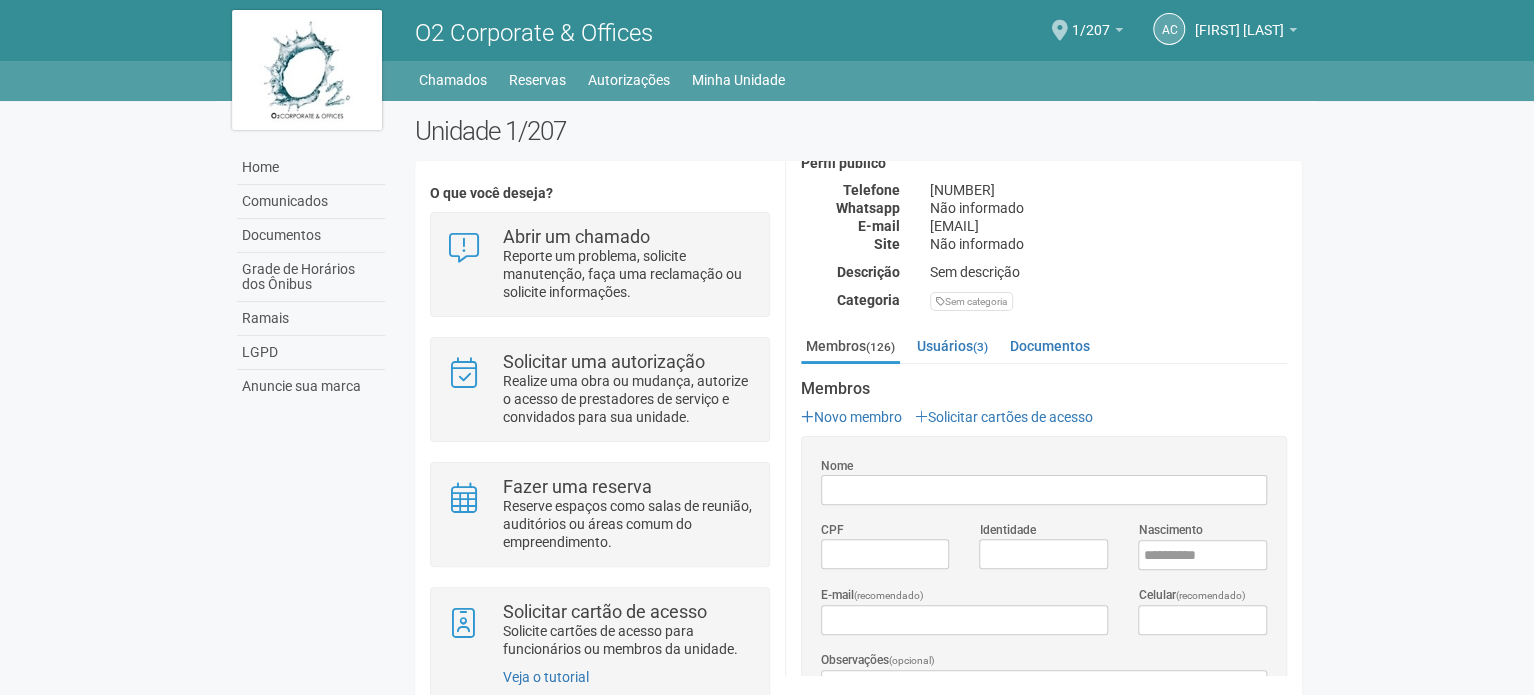 click on "Nome" at bounding box center [1044, 490] 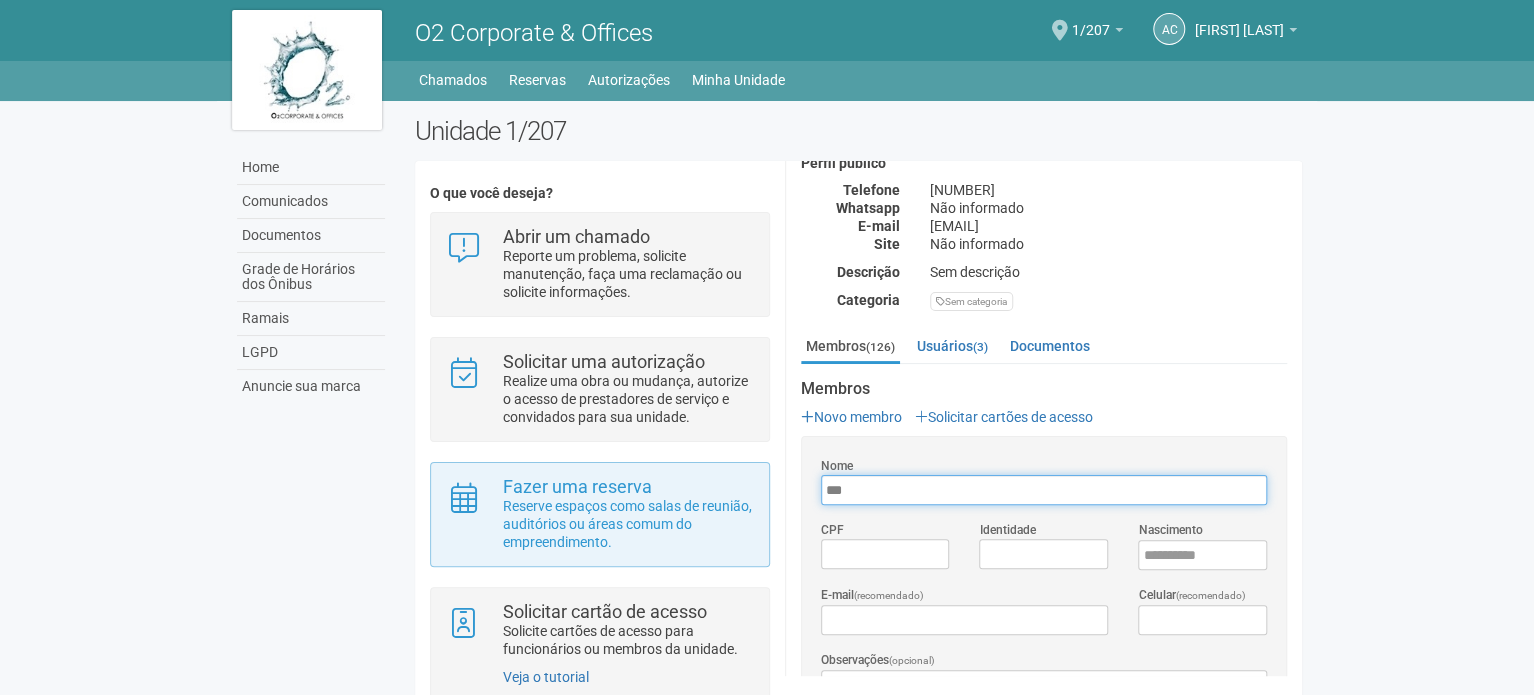 drag, startPoint x: 947, startPoint y: 488, endPoint x: 662, endPoint y: 488, distance: 285 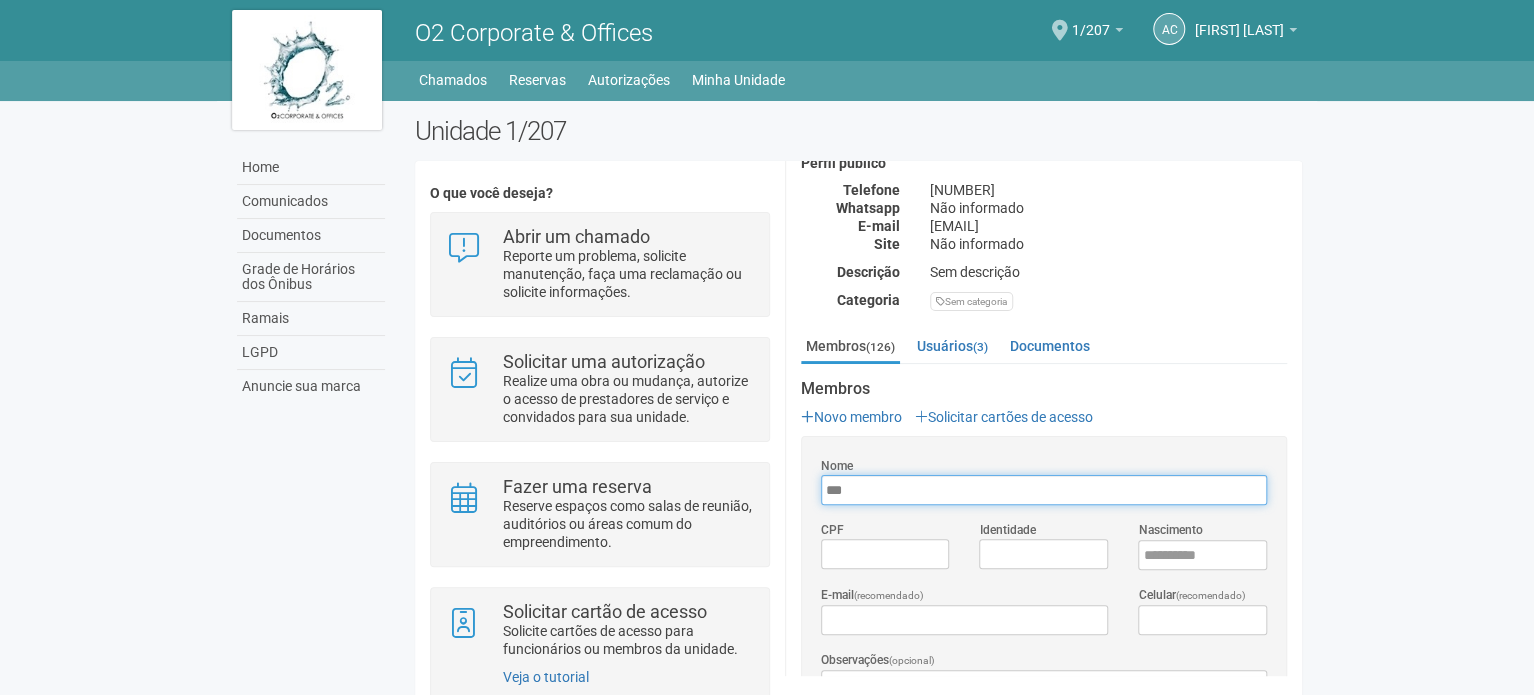 paste on "**********" 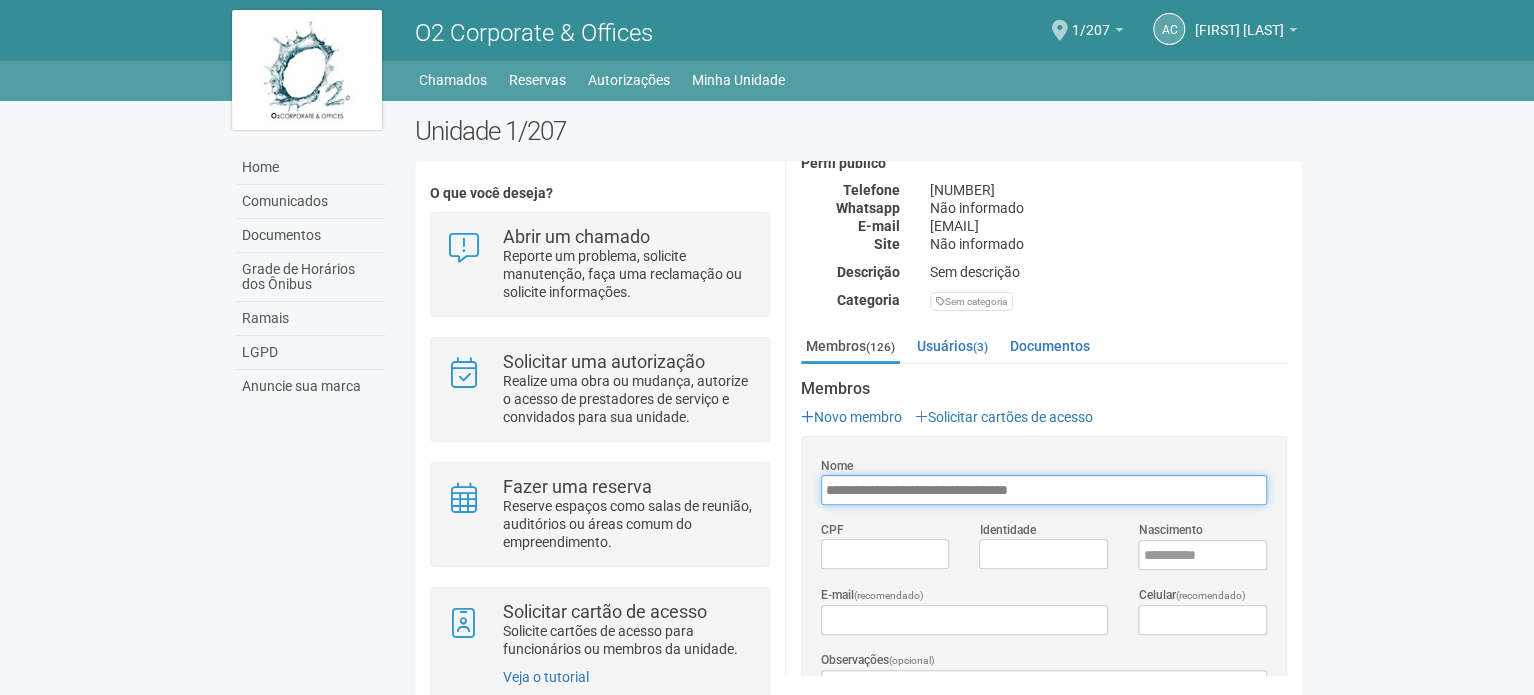 type on "**********" 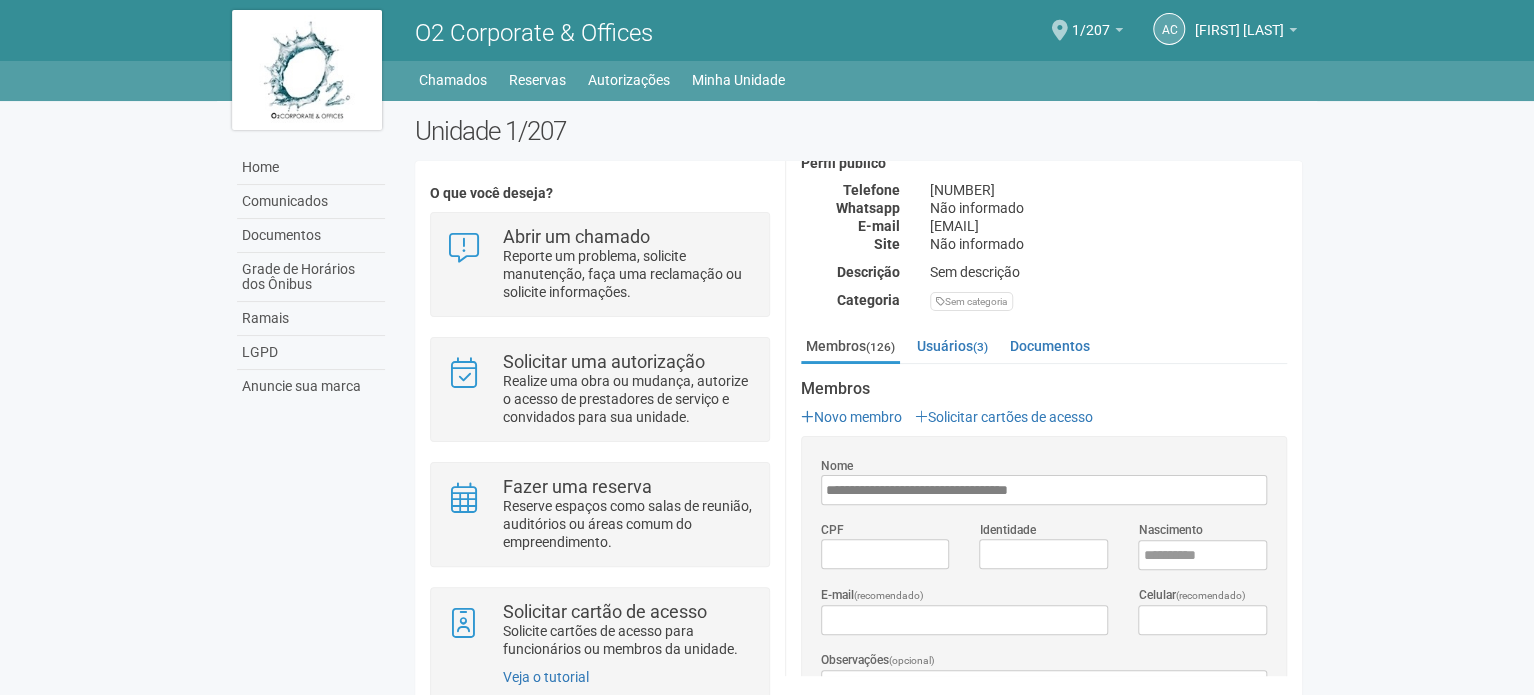 click on "**********" at bounding box center (1044, 619) 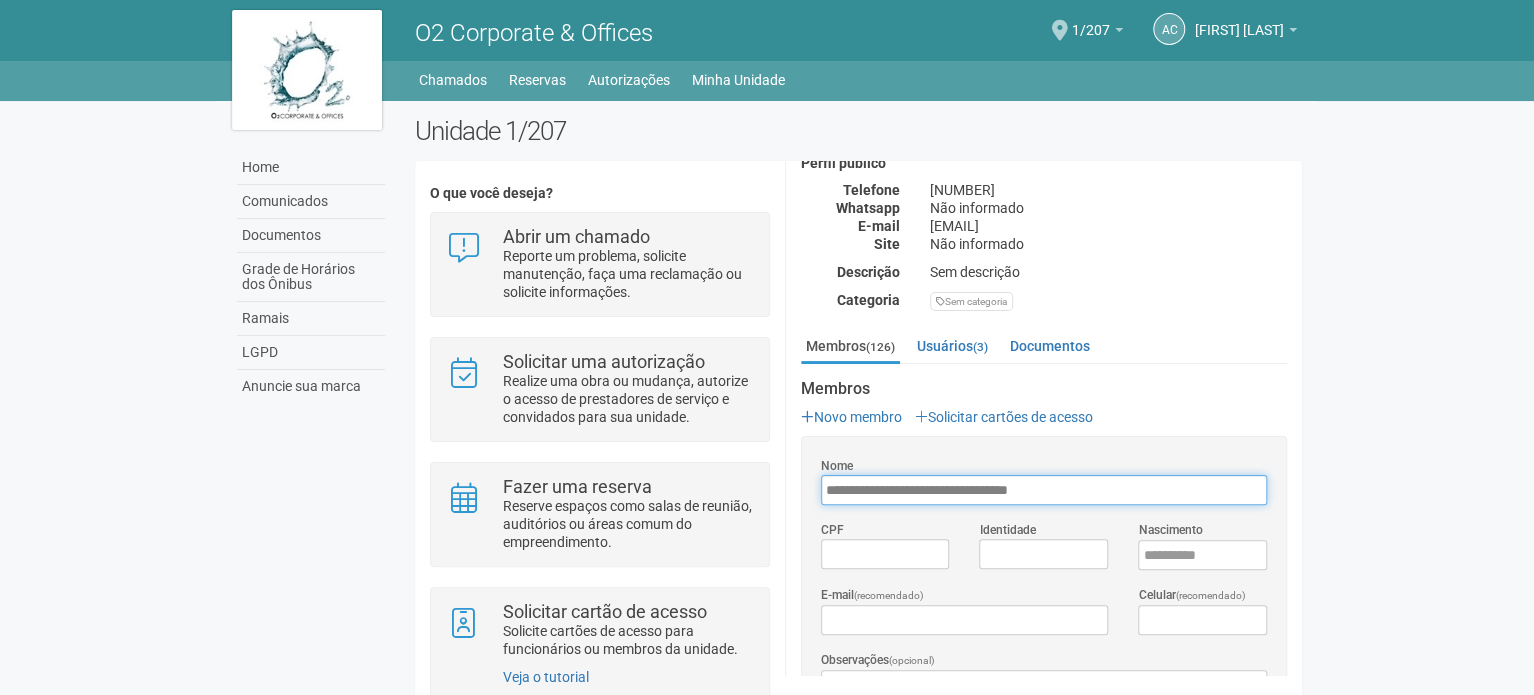 click on "**********" at bounding box center [1044, 490] 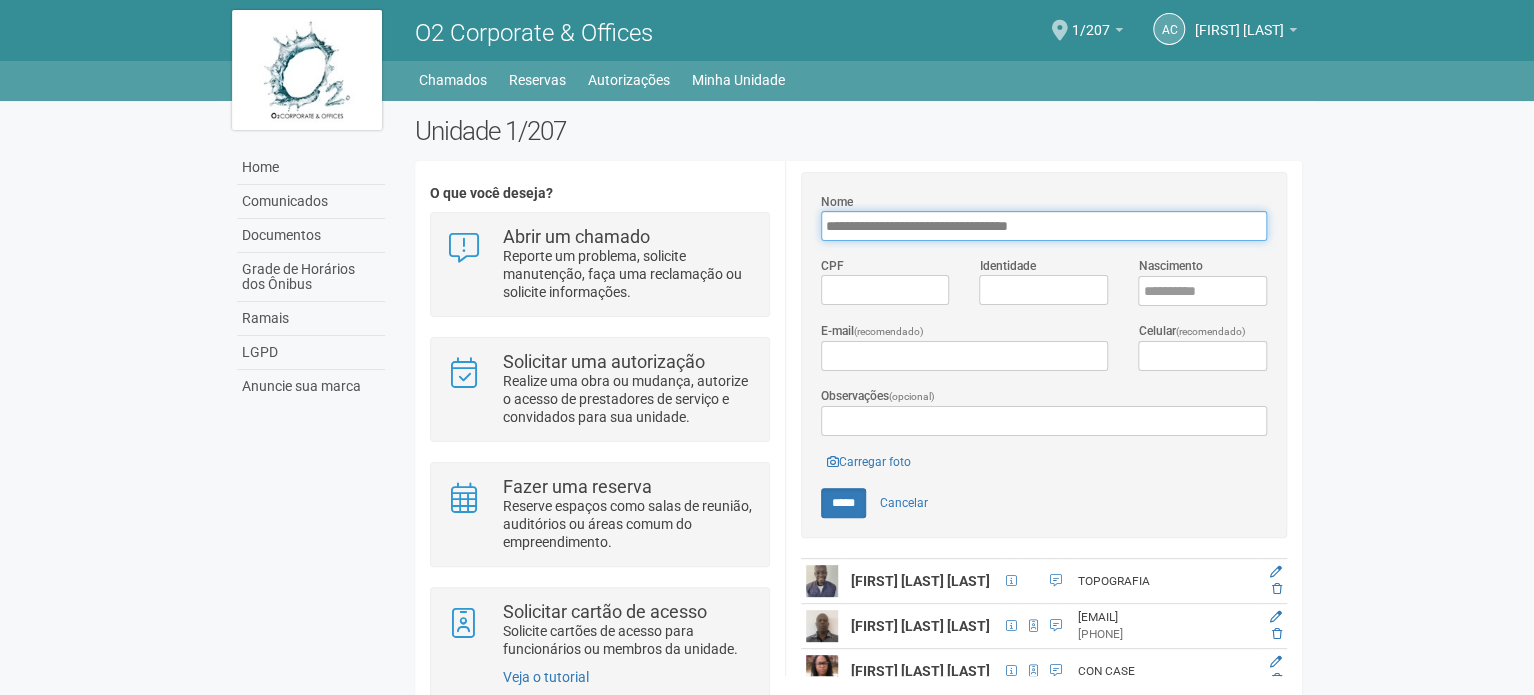 scroll, scrollTop: 500, scrollLeft: 0, axis: vertical 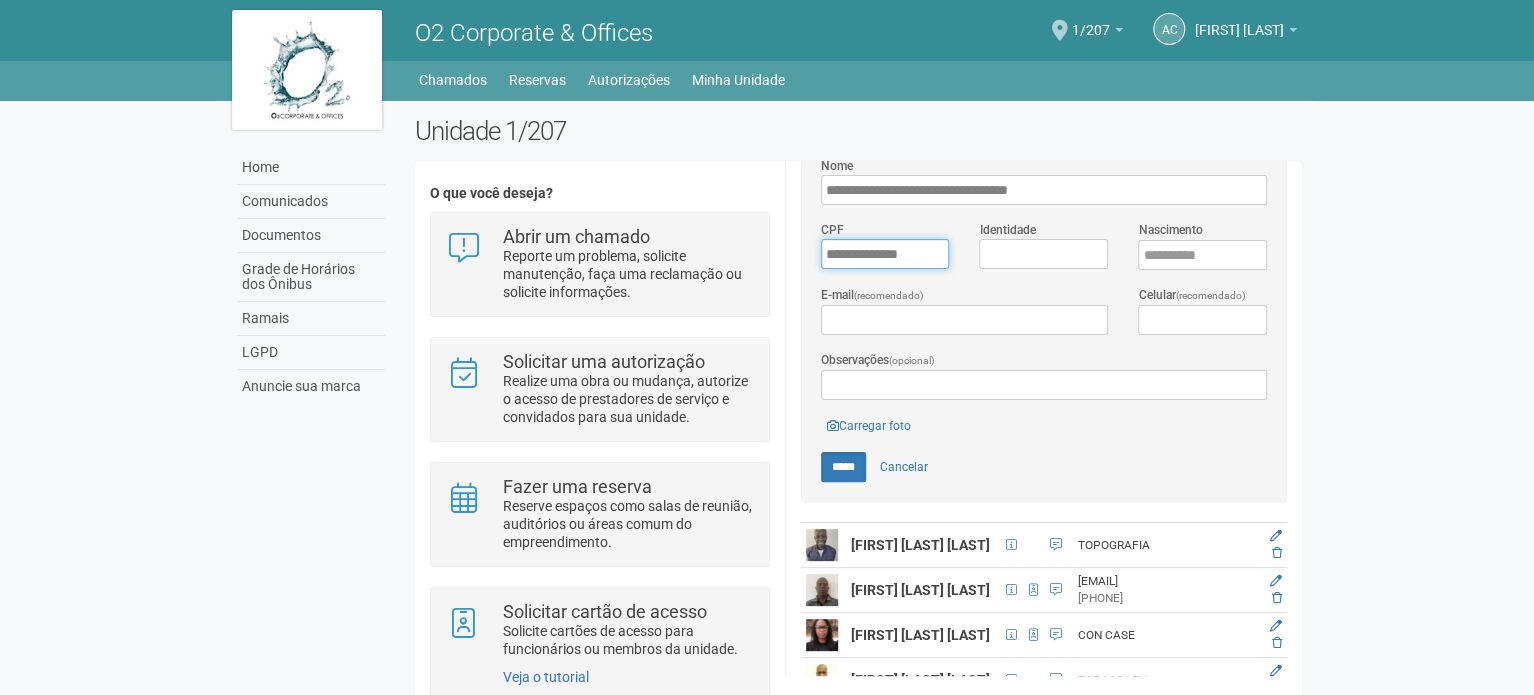 click on "*********" at bounding box center [885, 254] 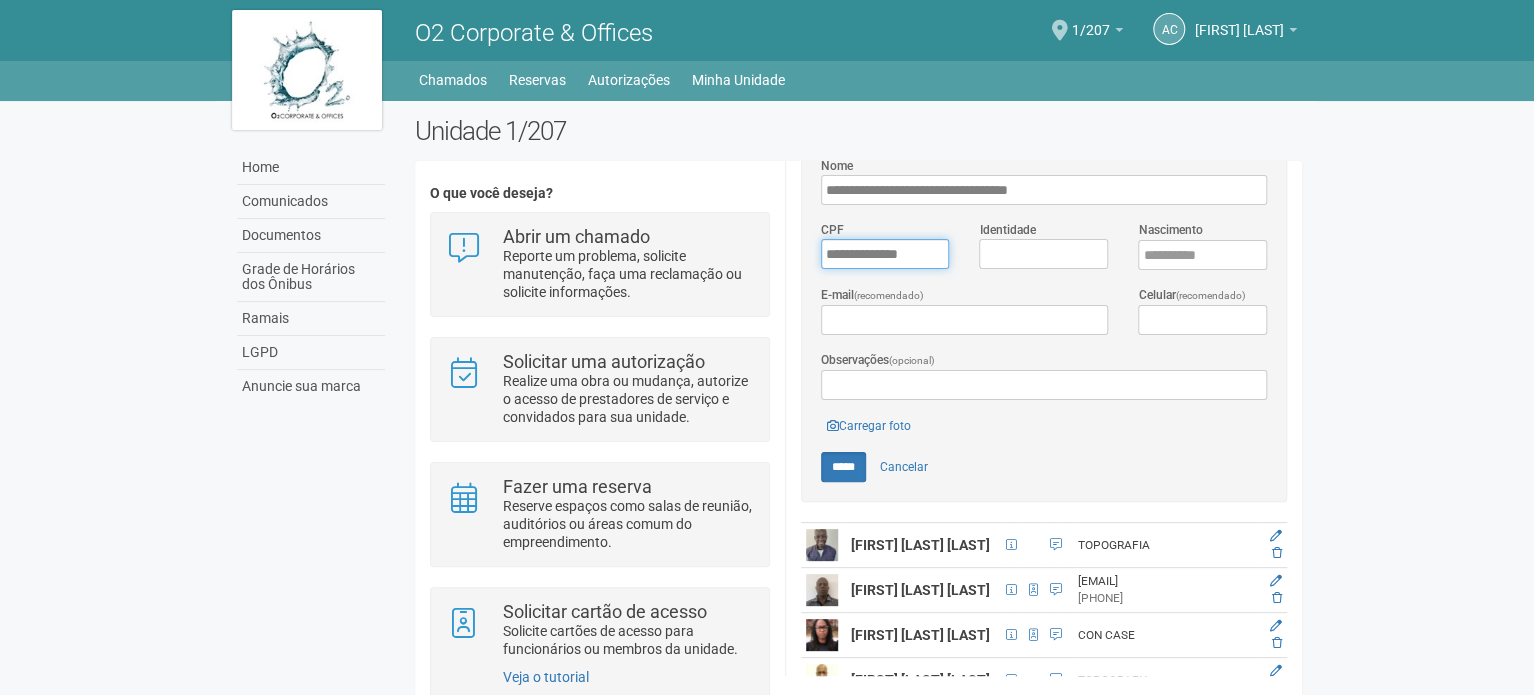 type on "**********" 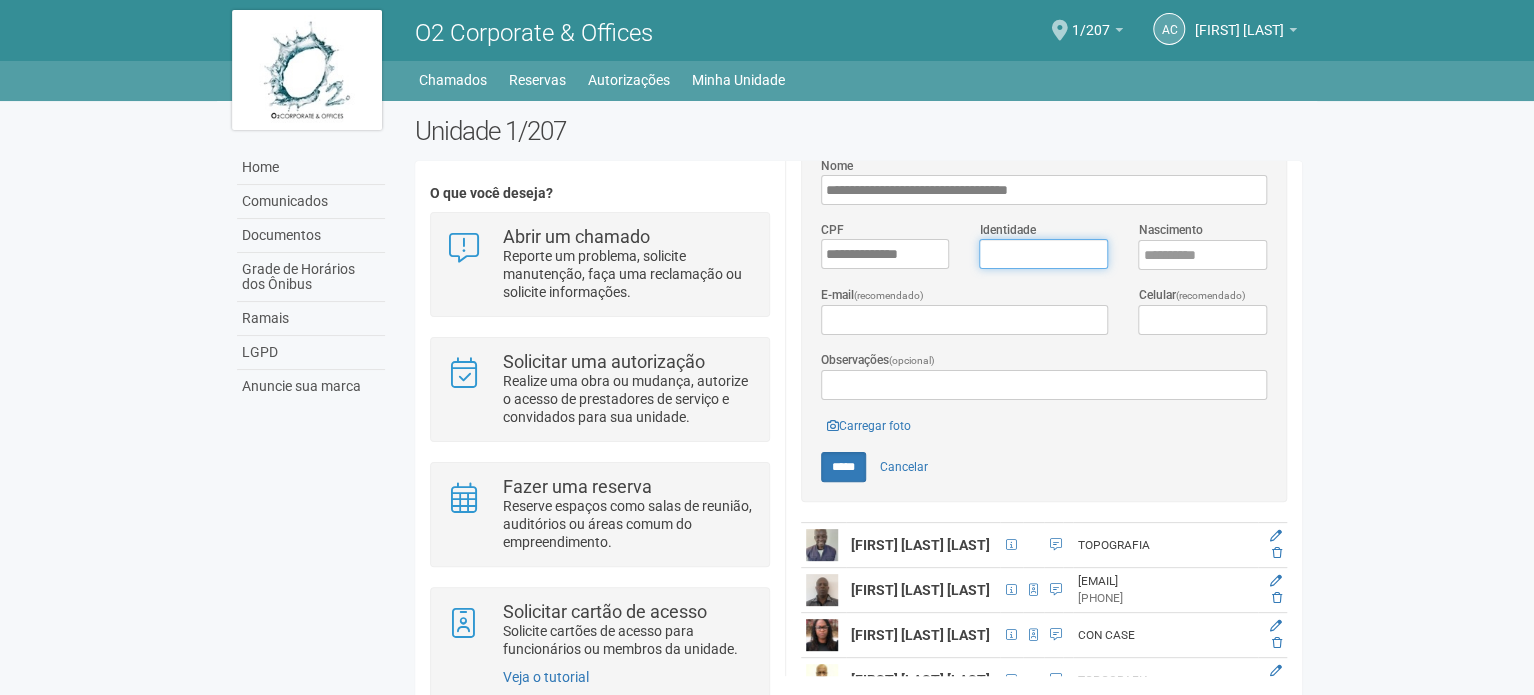 click on "Identidade" at bounding box center [1043, 254] 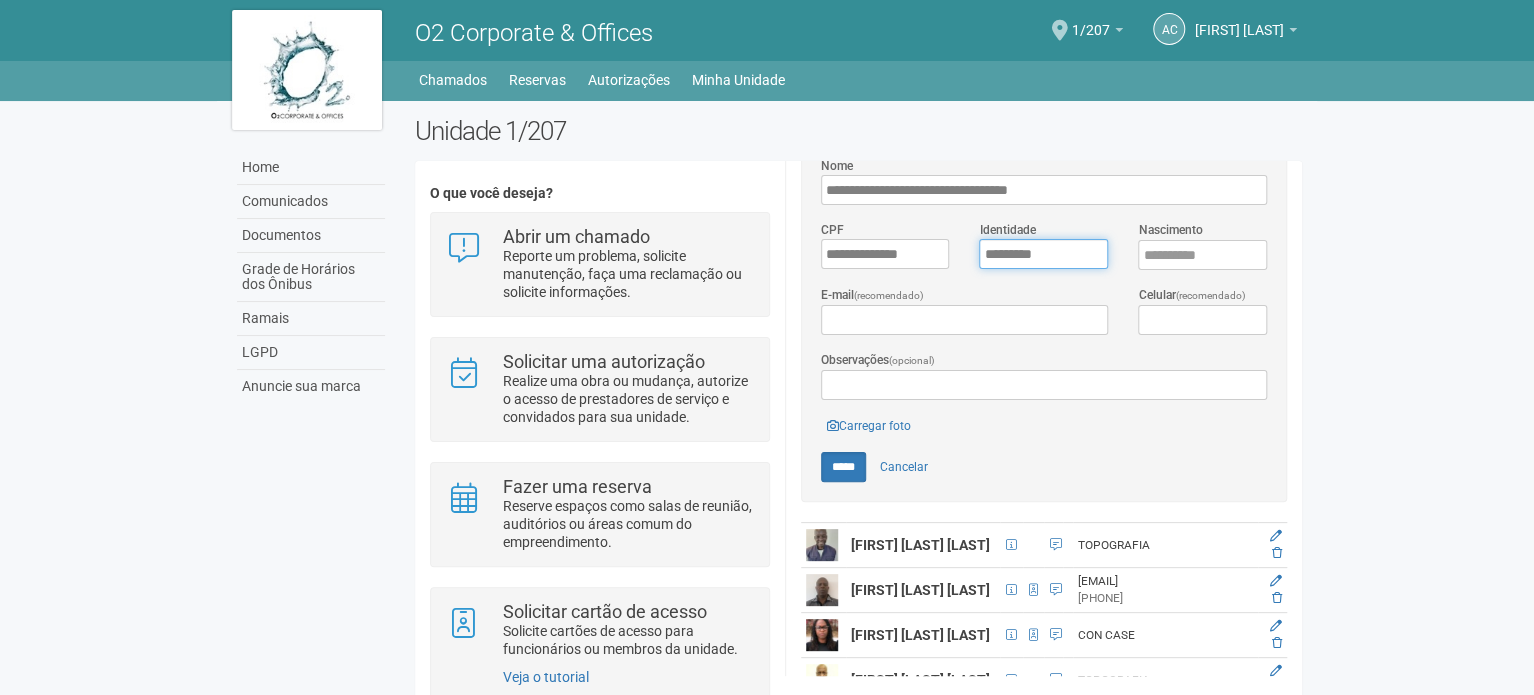 type on "*********" 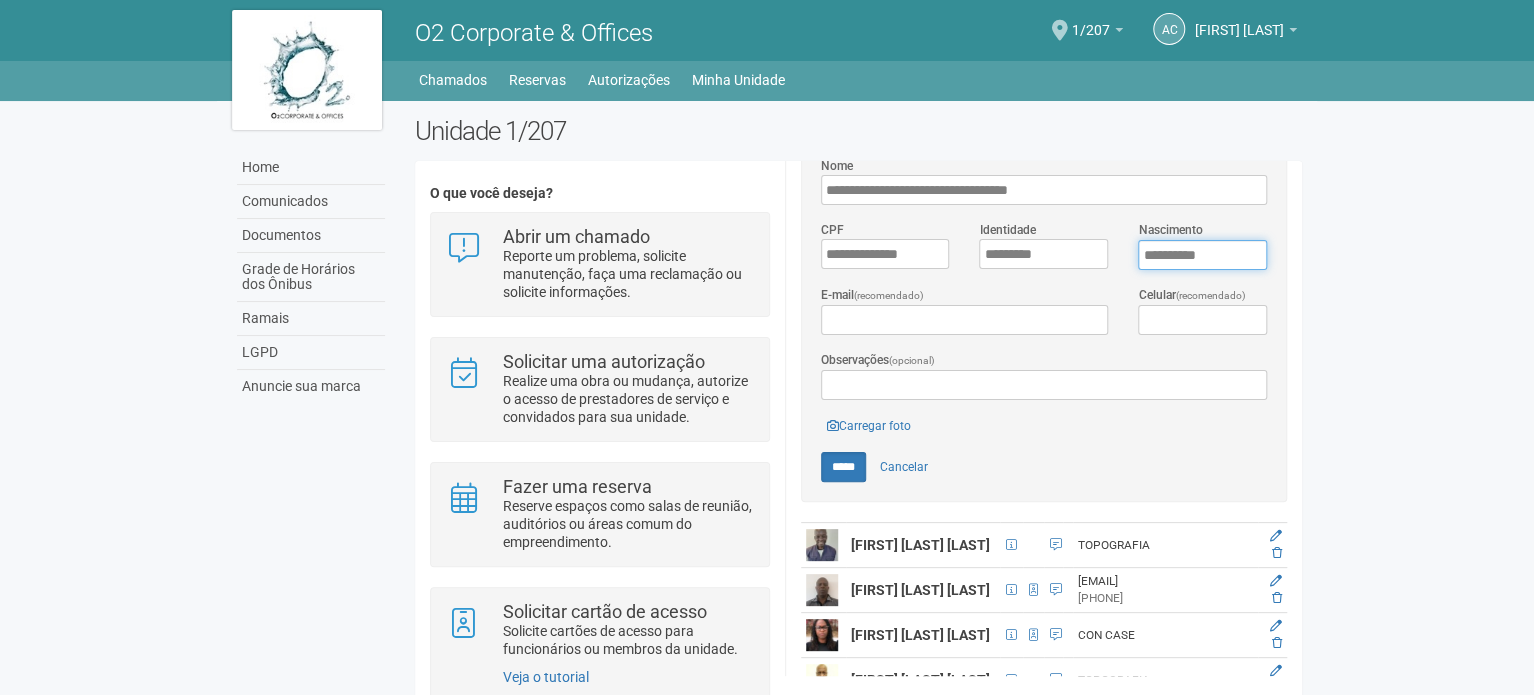 click on "****" at bounding box center (1202, 255) 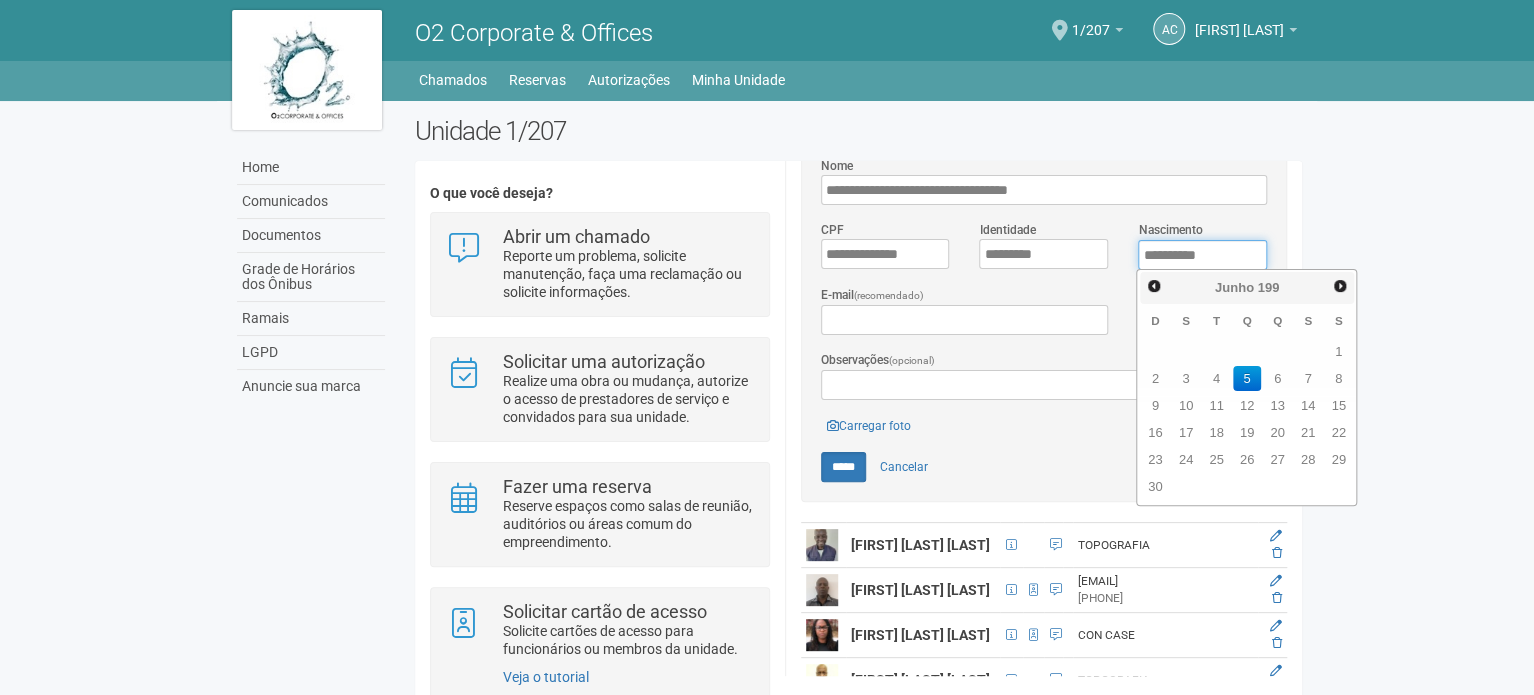 type on "**********" 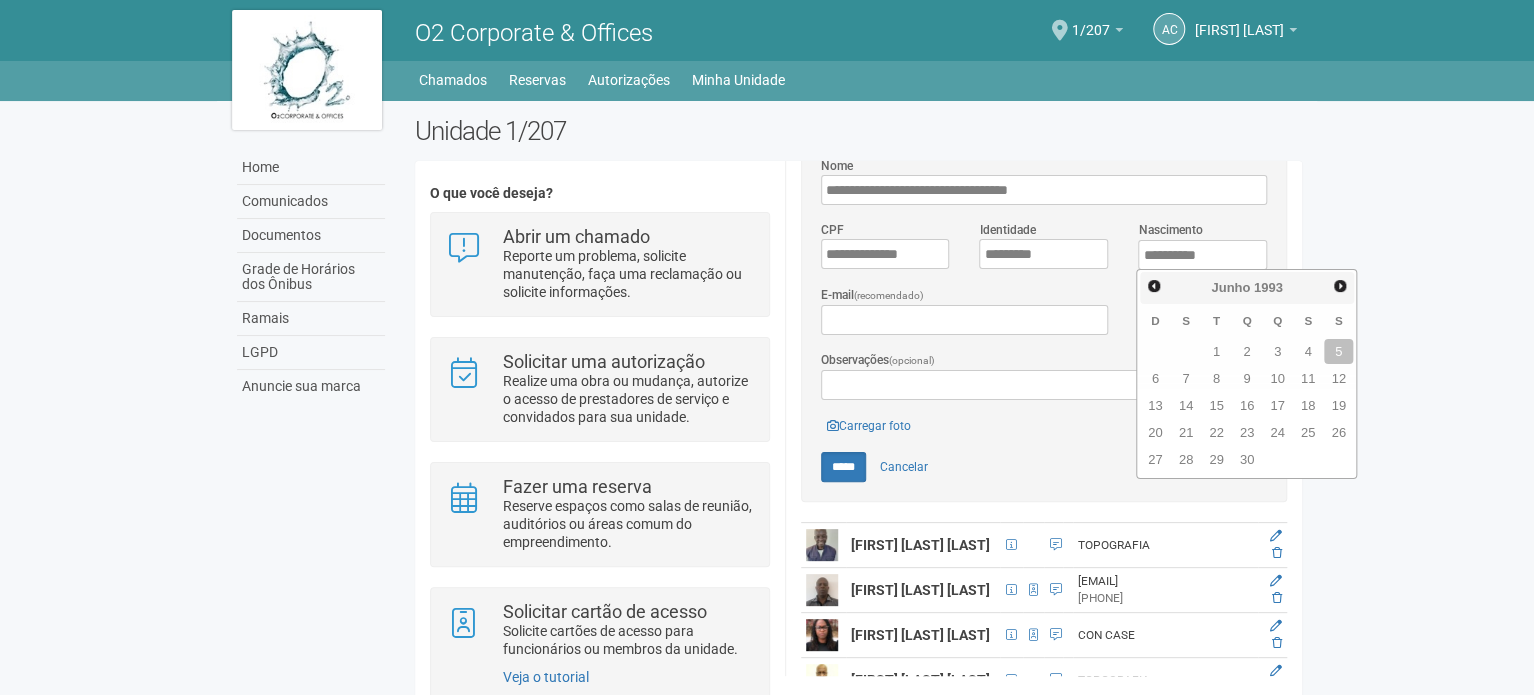 click on "Aguarde...
O2 Corporate & Offices
AC
Andréa Cunha
Andréa Cunha
compras@engeprat.com.br
Meu perfil
Alterar senha
Sair
1/207
Você está na unidade
1/207
Ir para a unidade
Home
Home
Comunicados
Documentos
Grade de Horários dos Ônibus
Ramais
LGPD
Anuncie sua marca
Chamados Reservas" at bounding box center [767, 347] 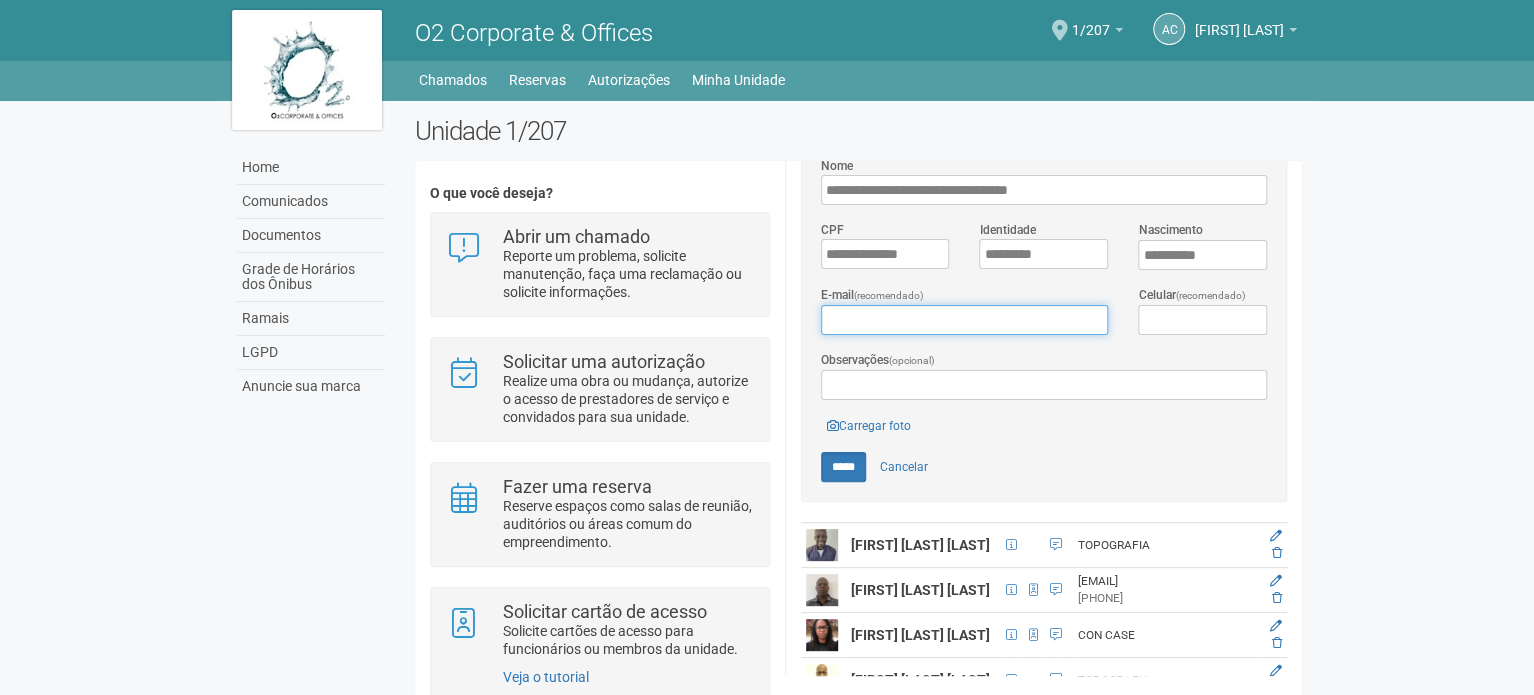 click on "E-mail  (recomendado)" at bounding box center [964, 320] 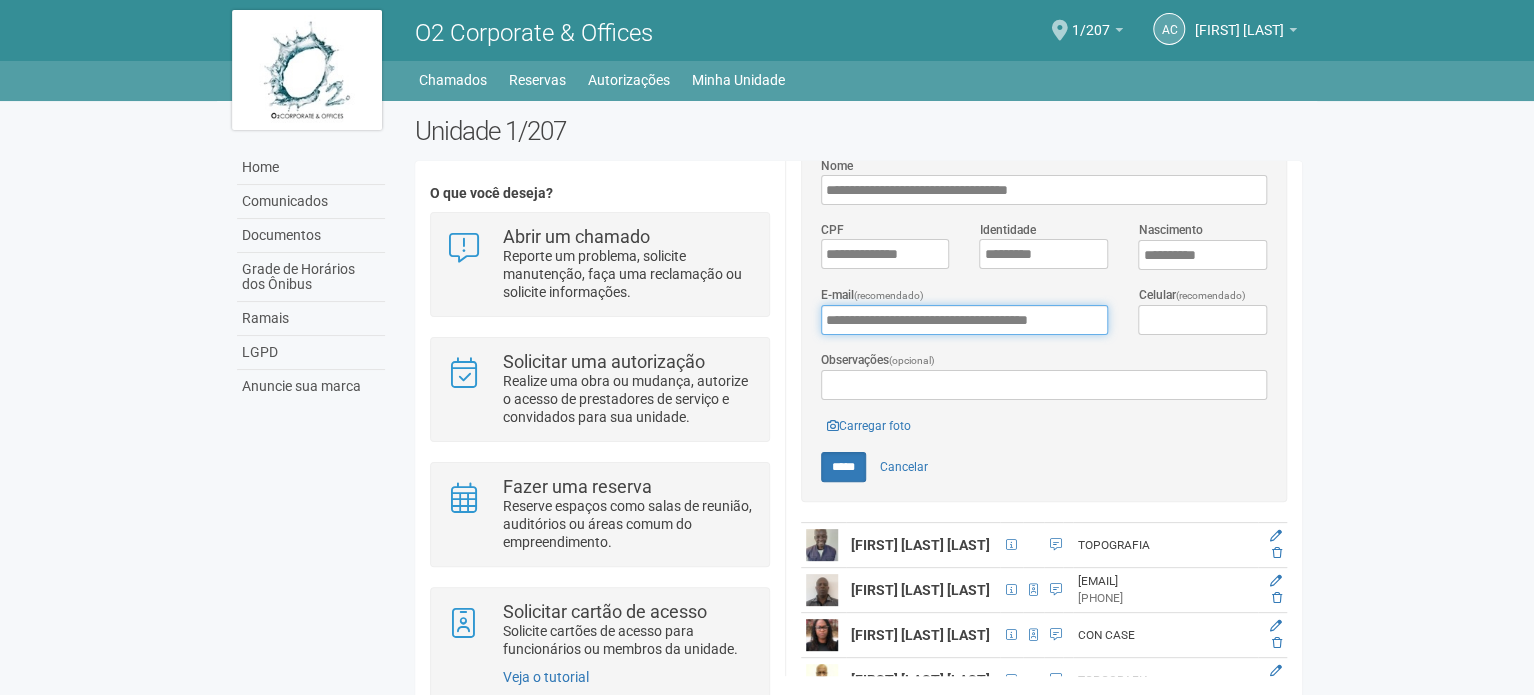 type on "**********" 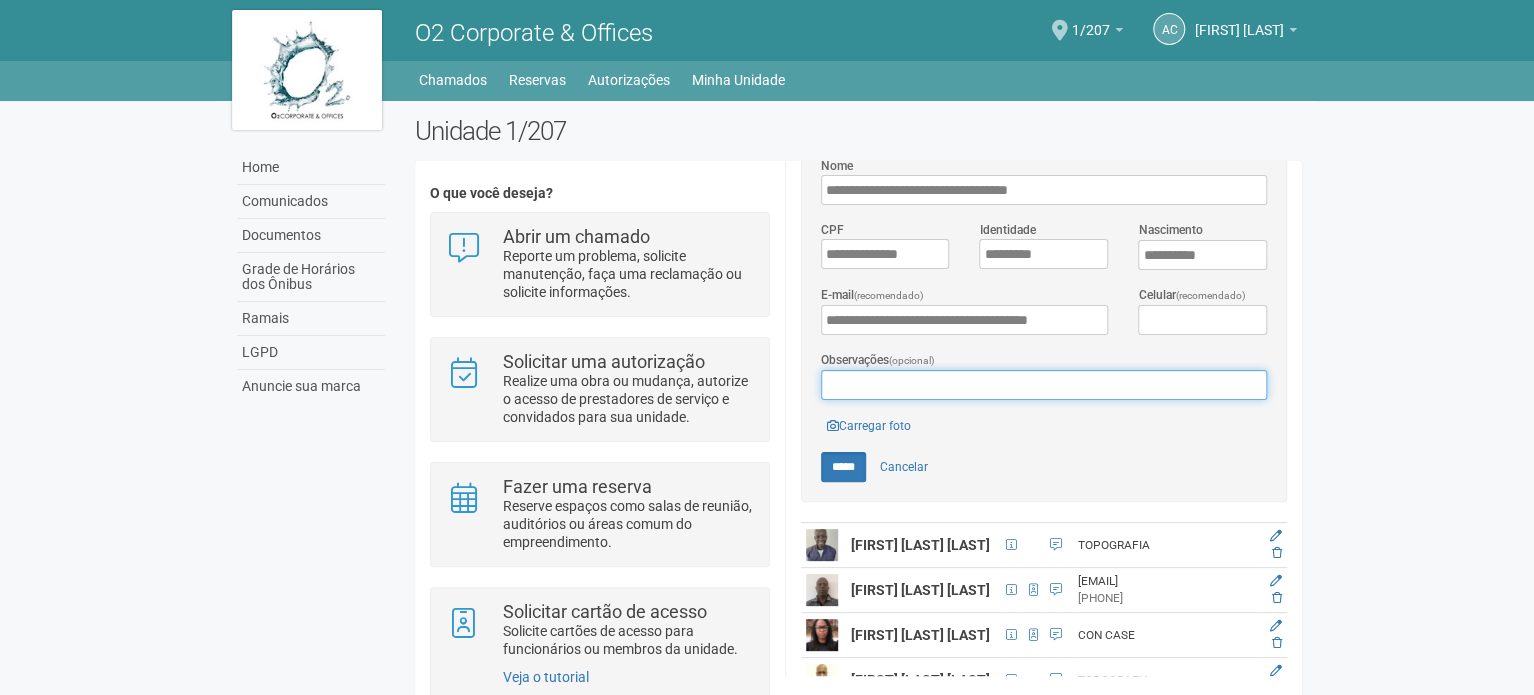 click on "Observações  (opcional)" at bounding box center [1044, 385] 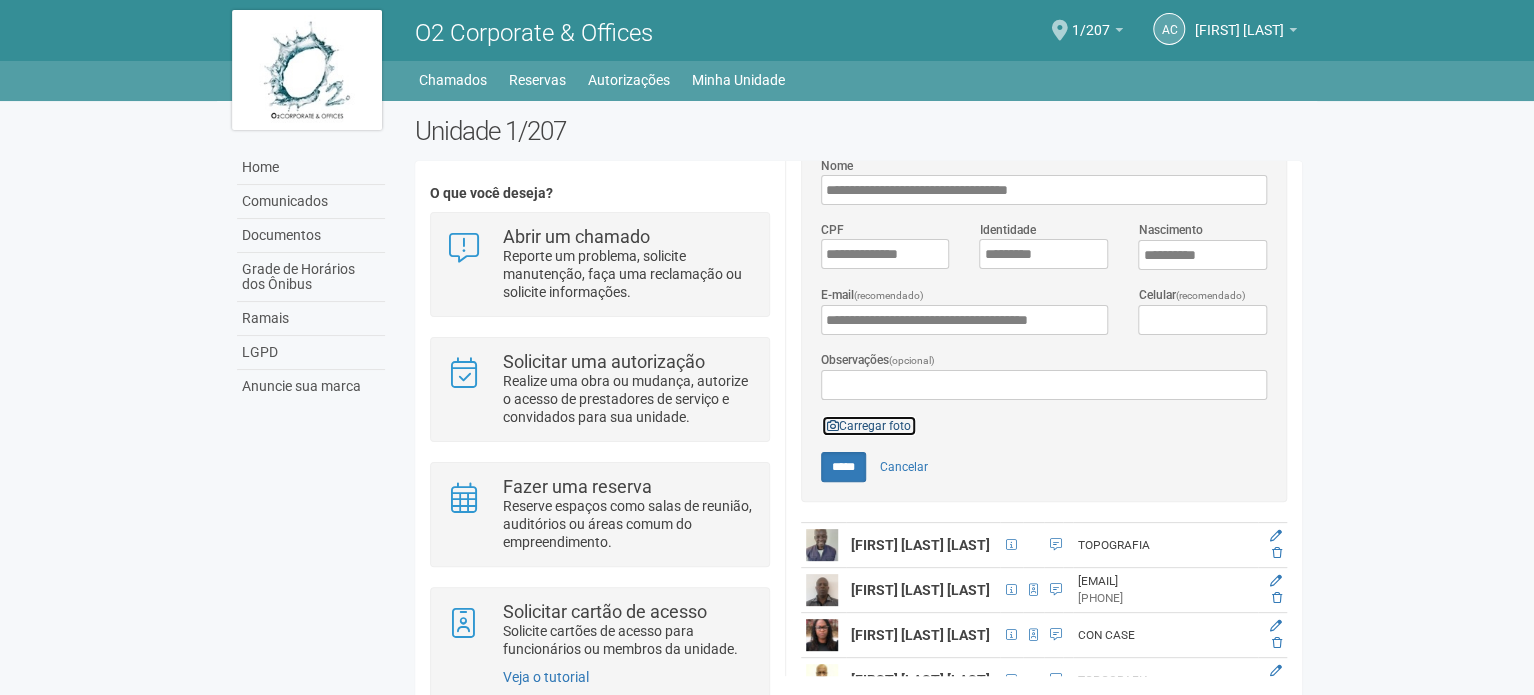 click on "Carregar foto" at bounding box center [869, 426] 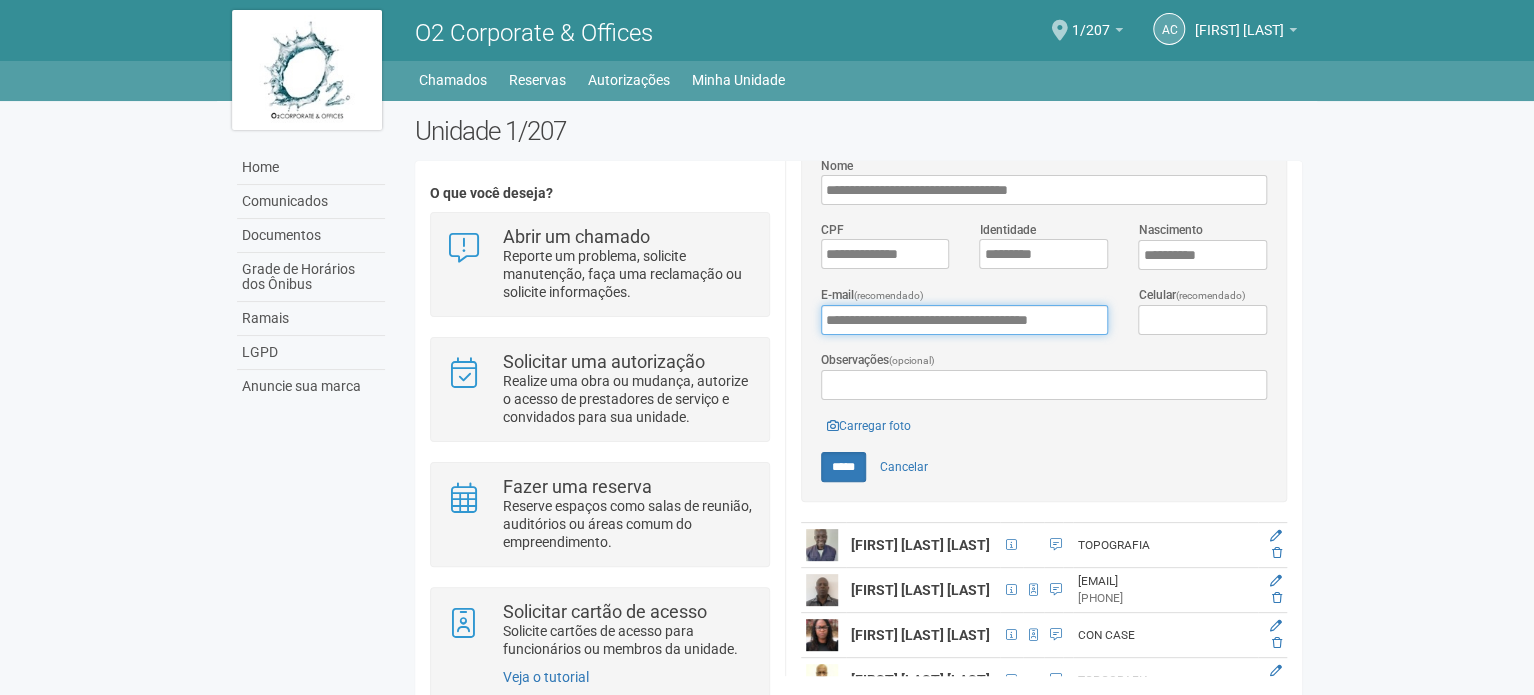 click on "**********" at bounding box center [964, 320] 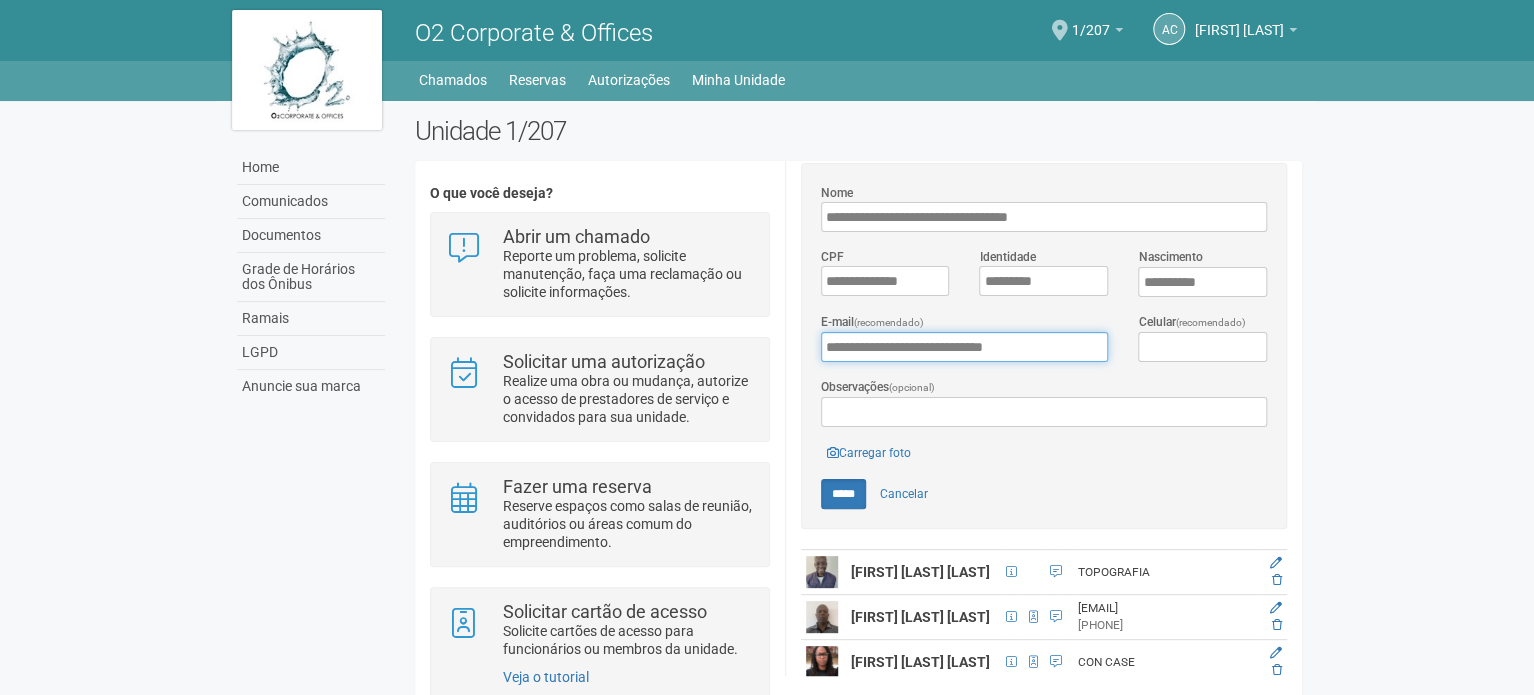 scroll, scrollTop: 400, scrollLeft: 0, axis: vertical 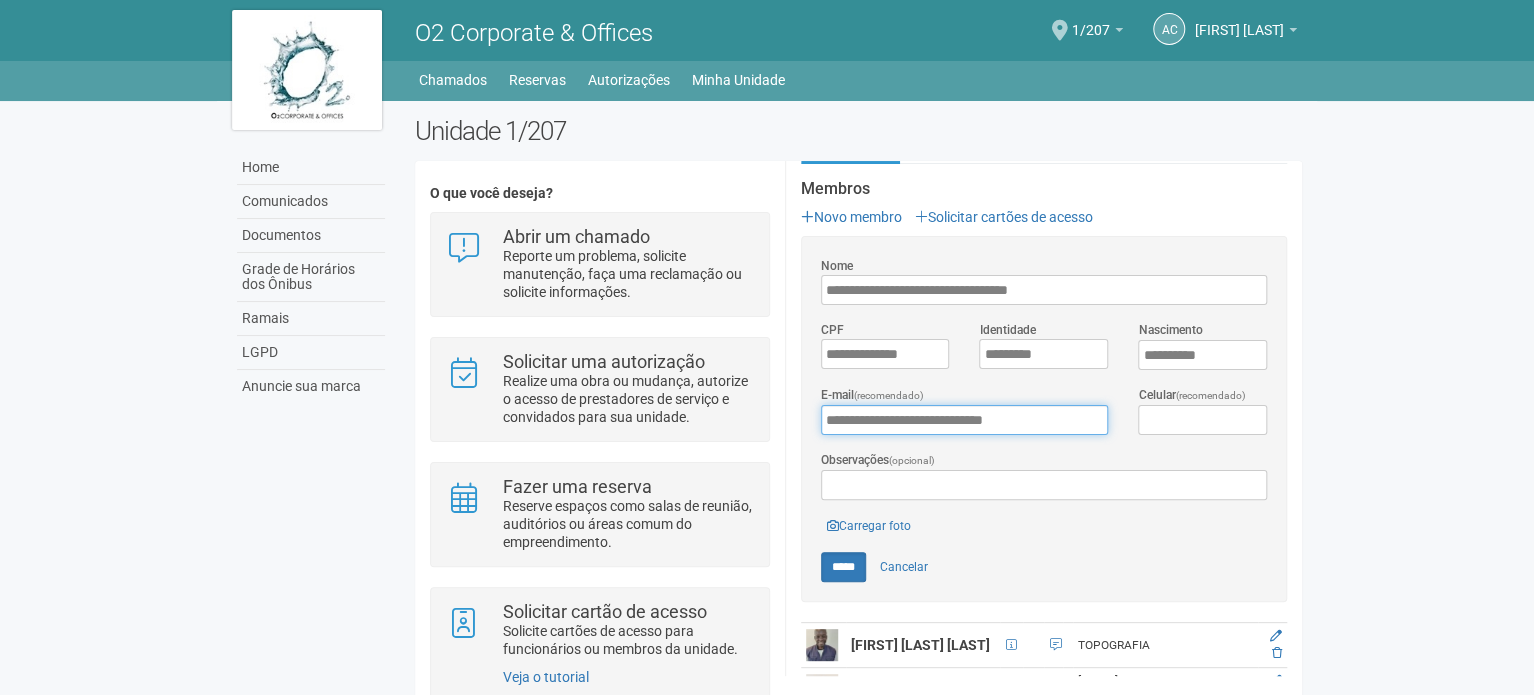 type on "**********" 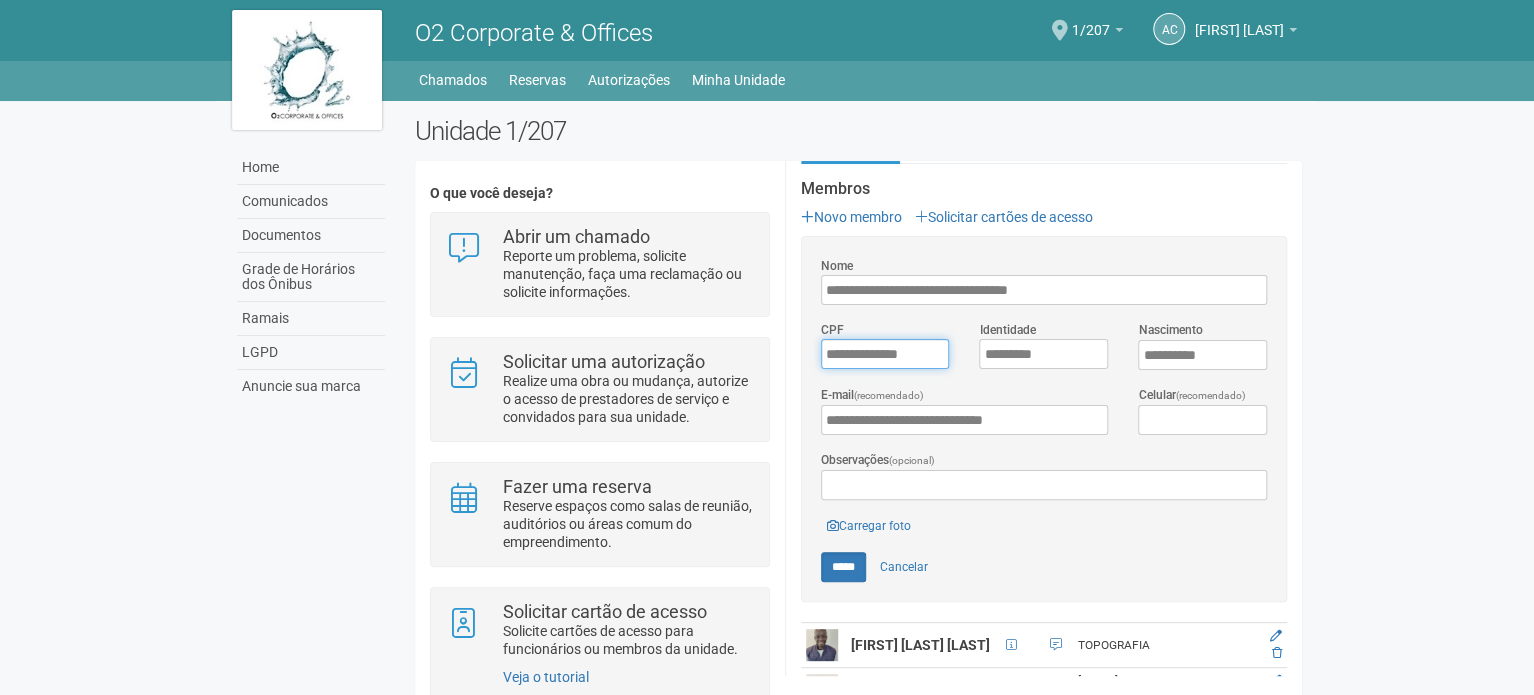 type on "**********" 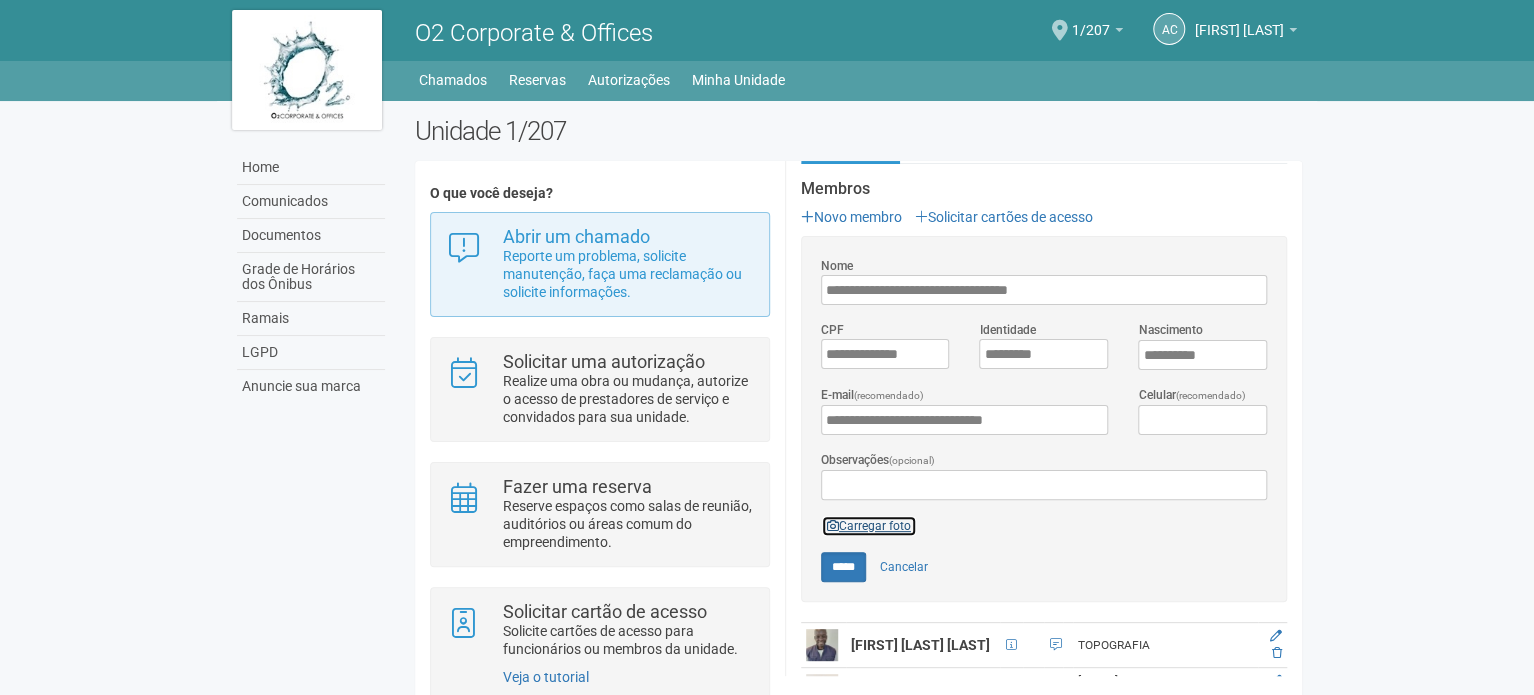 drag, startPoint x: 869, startPoint y: 526, endPoint x: 679, endPoint y: 236, distance: 346.69873 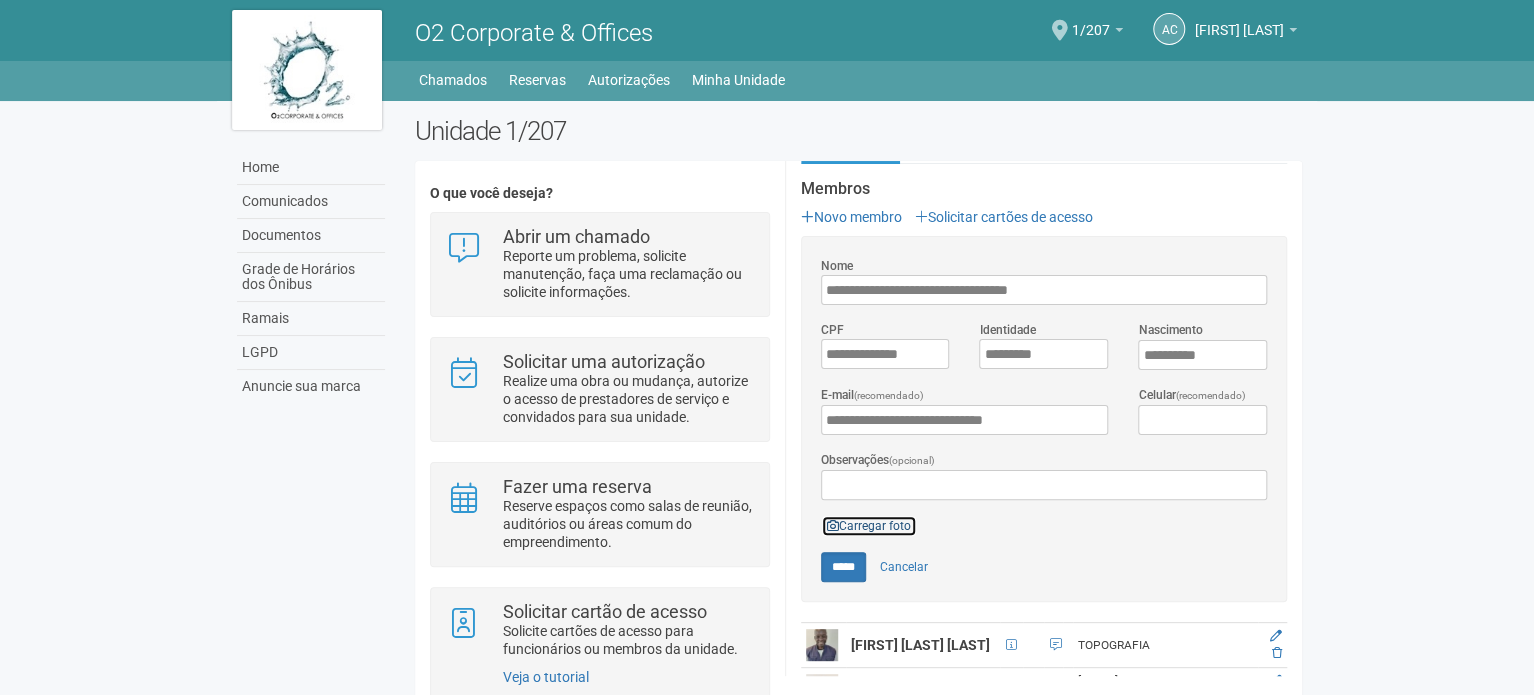 click on "Carregar foto" at bounding box center [869, 526] 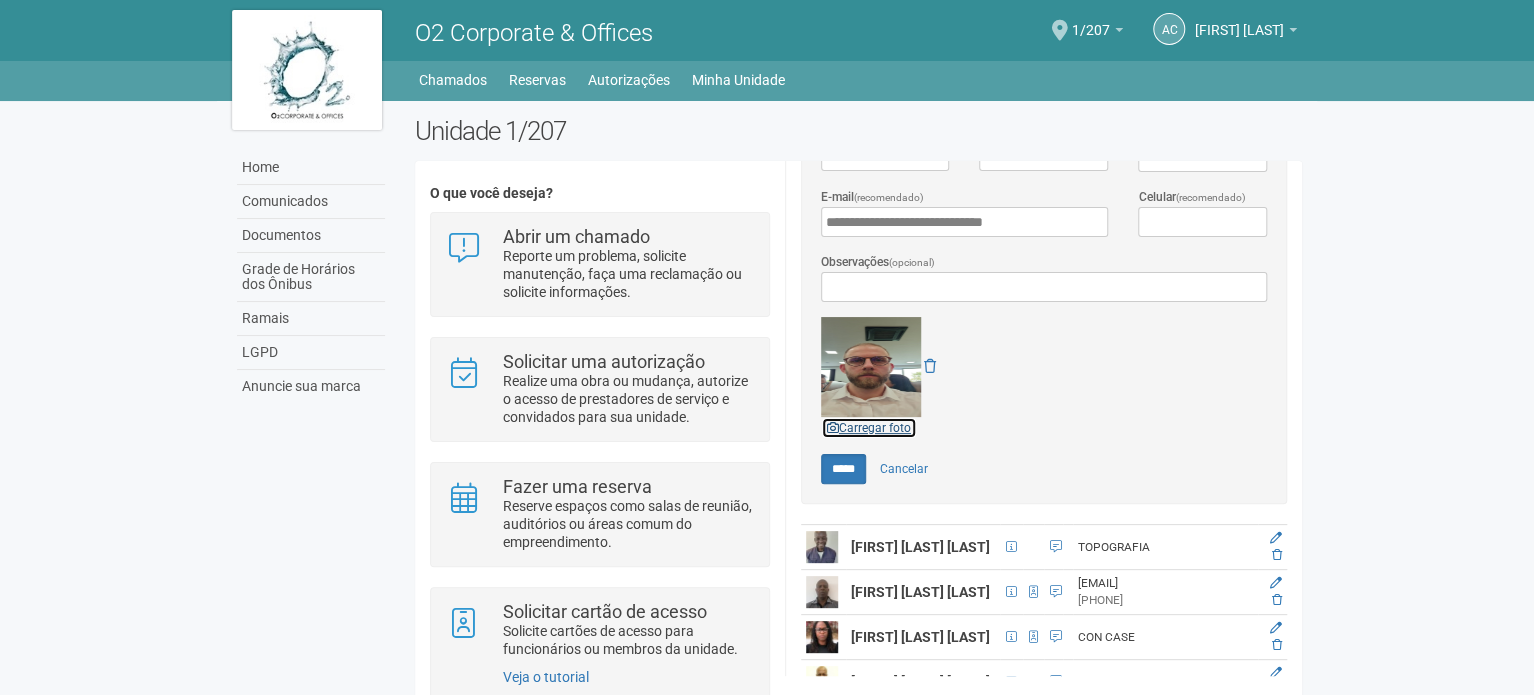 scroll, scrollTop: 600, scrollLeft: 0, axis: vertical 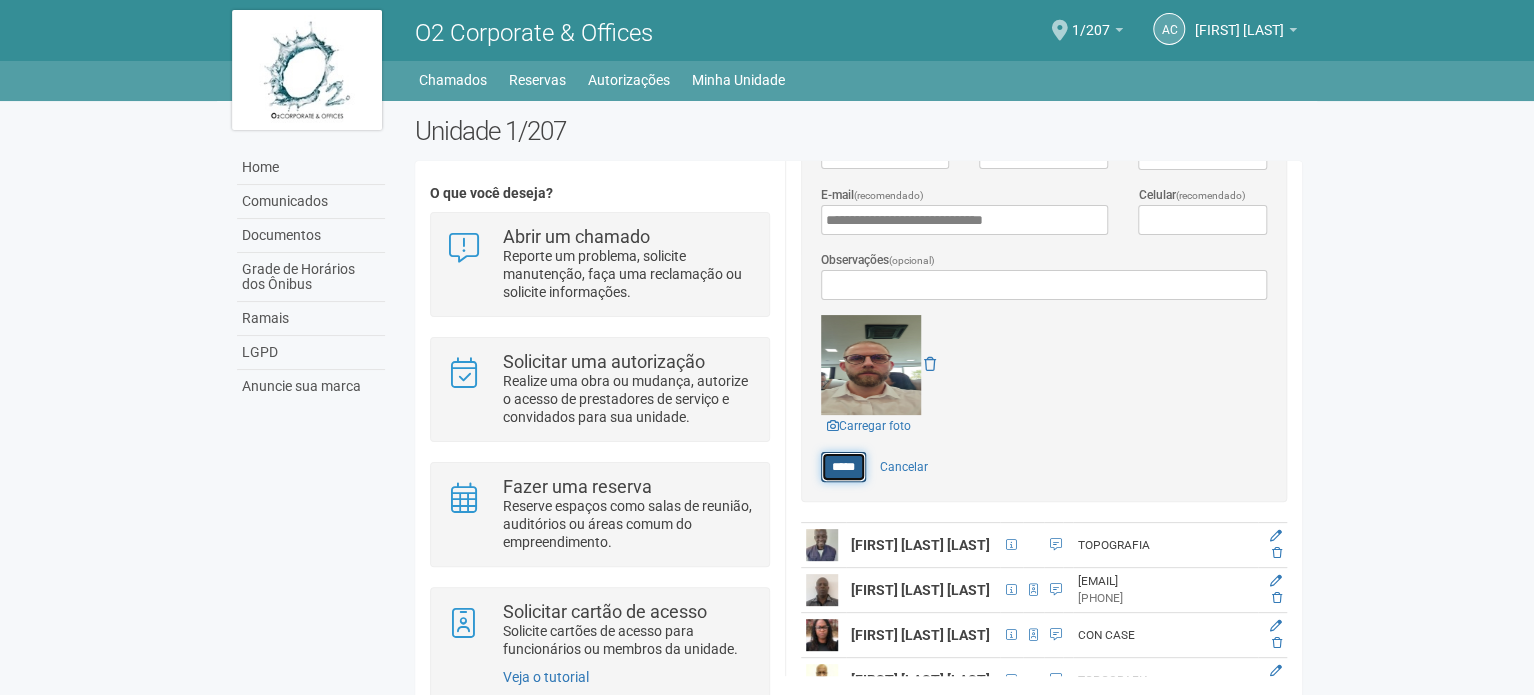 click on "*****" at bounding box center (843, 467) 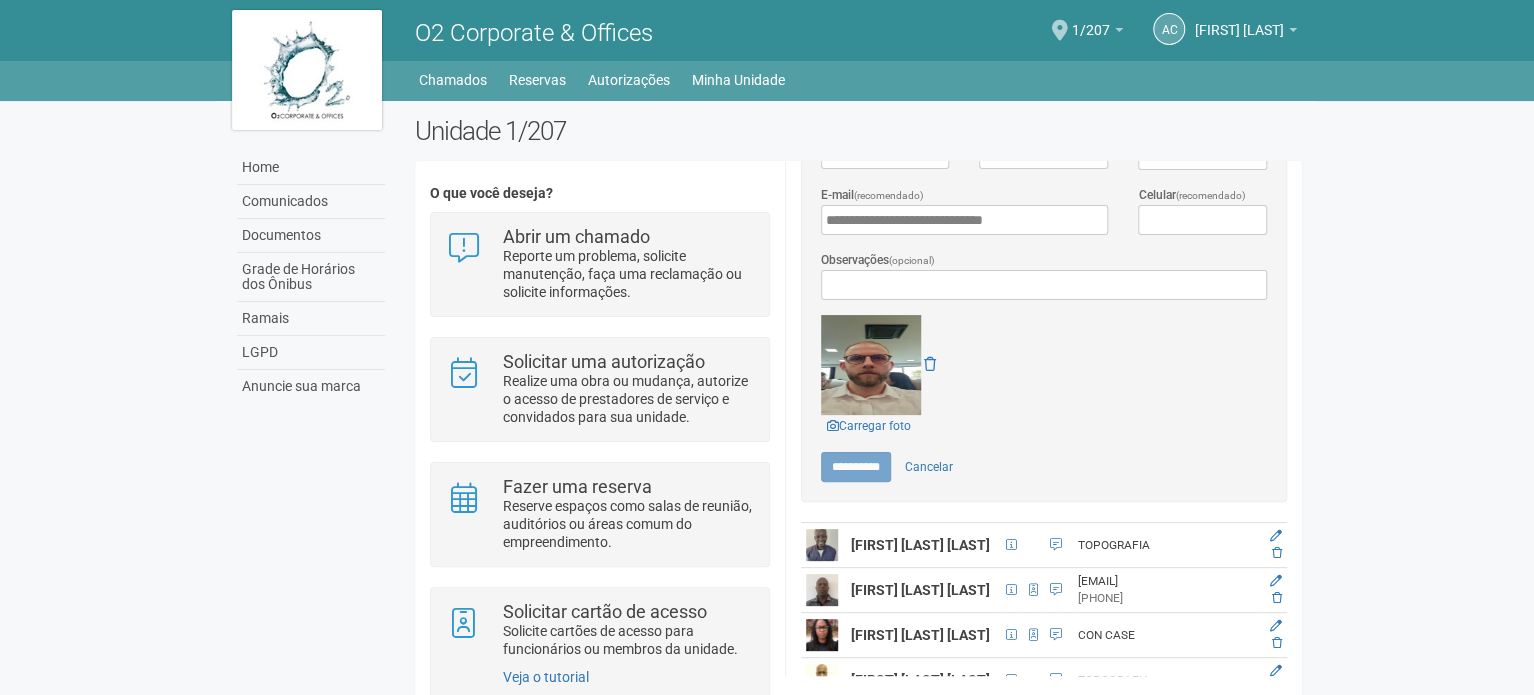 type on "*****" 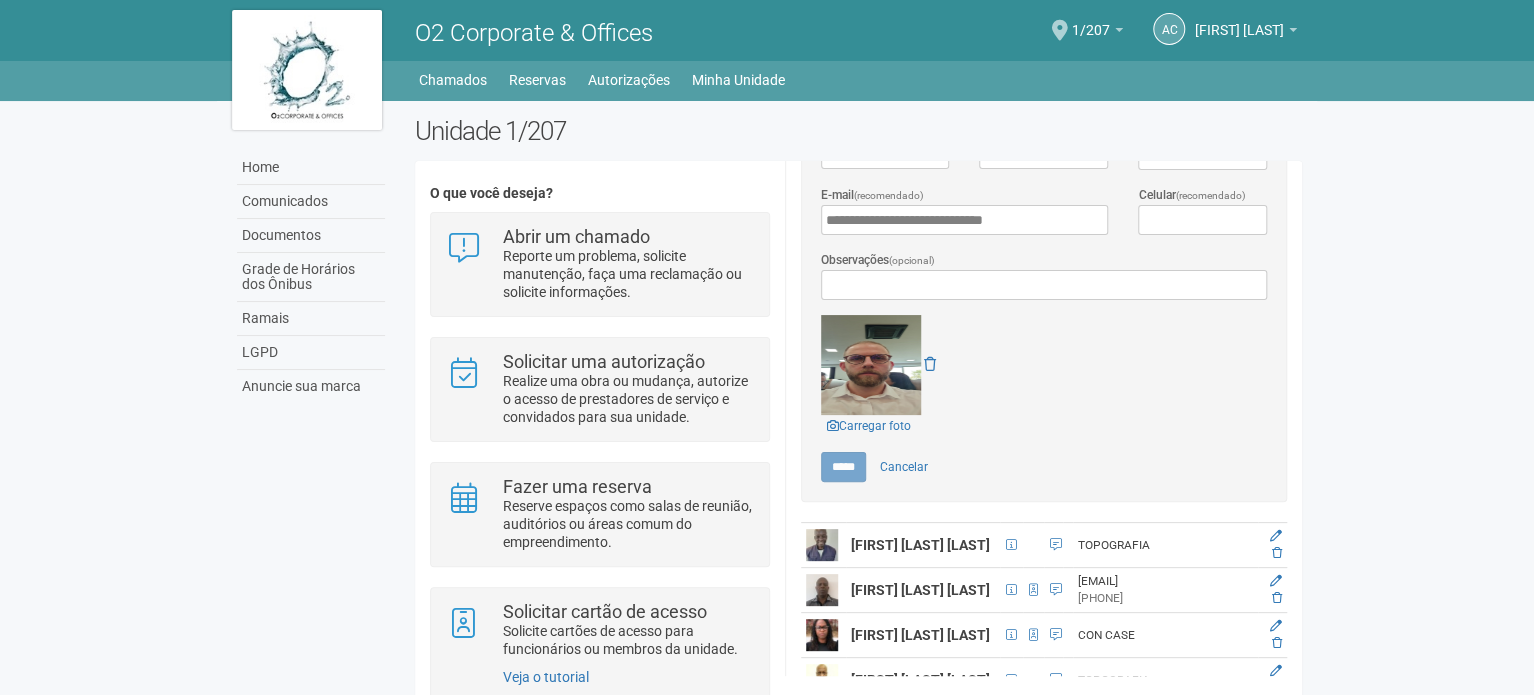 scroll, scrollTop: 0, scrollLeft: 0, axis: both 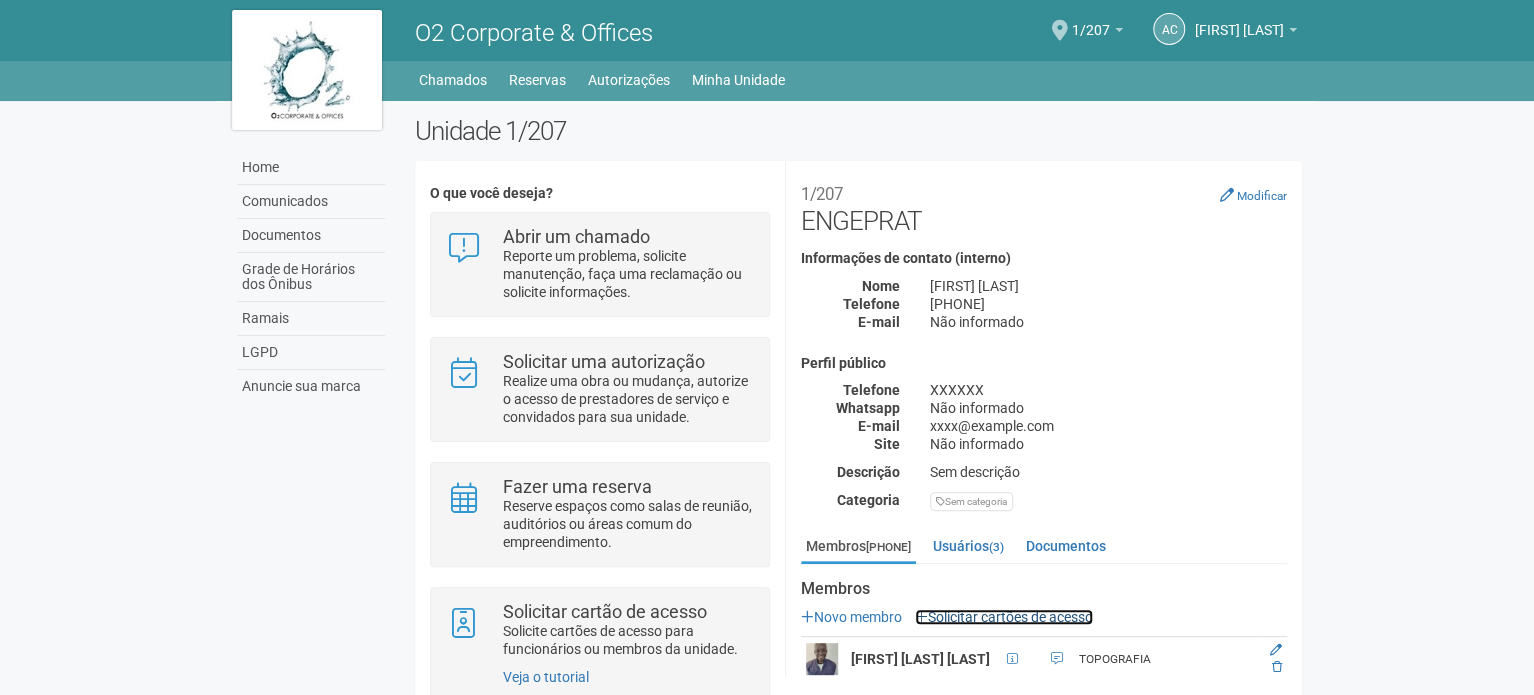 click on "Solicitar cartões de acesso" at bounding box center [1004, 617] 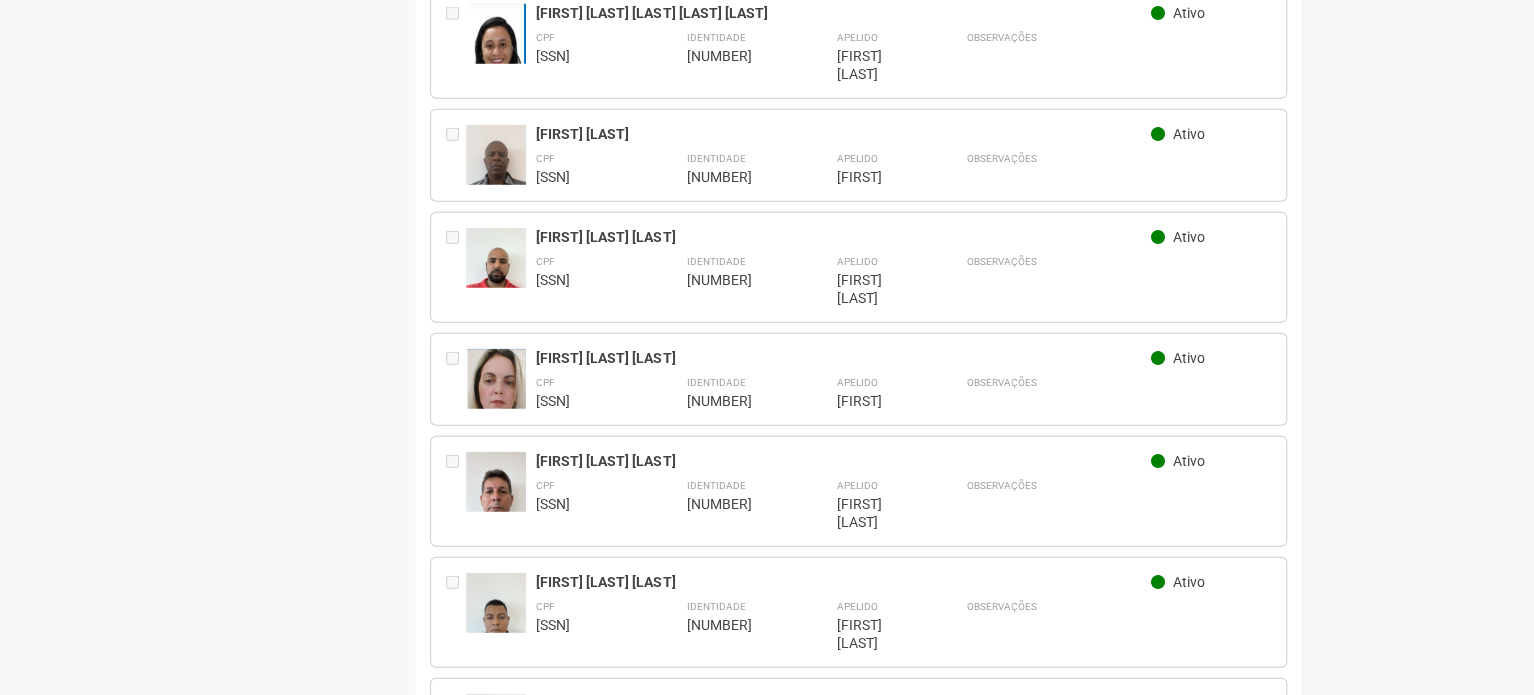 scroll, scrollTop: 13900, scrollLeft: 0, axis: vertical 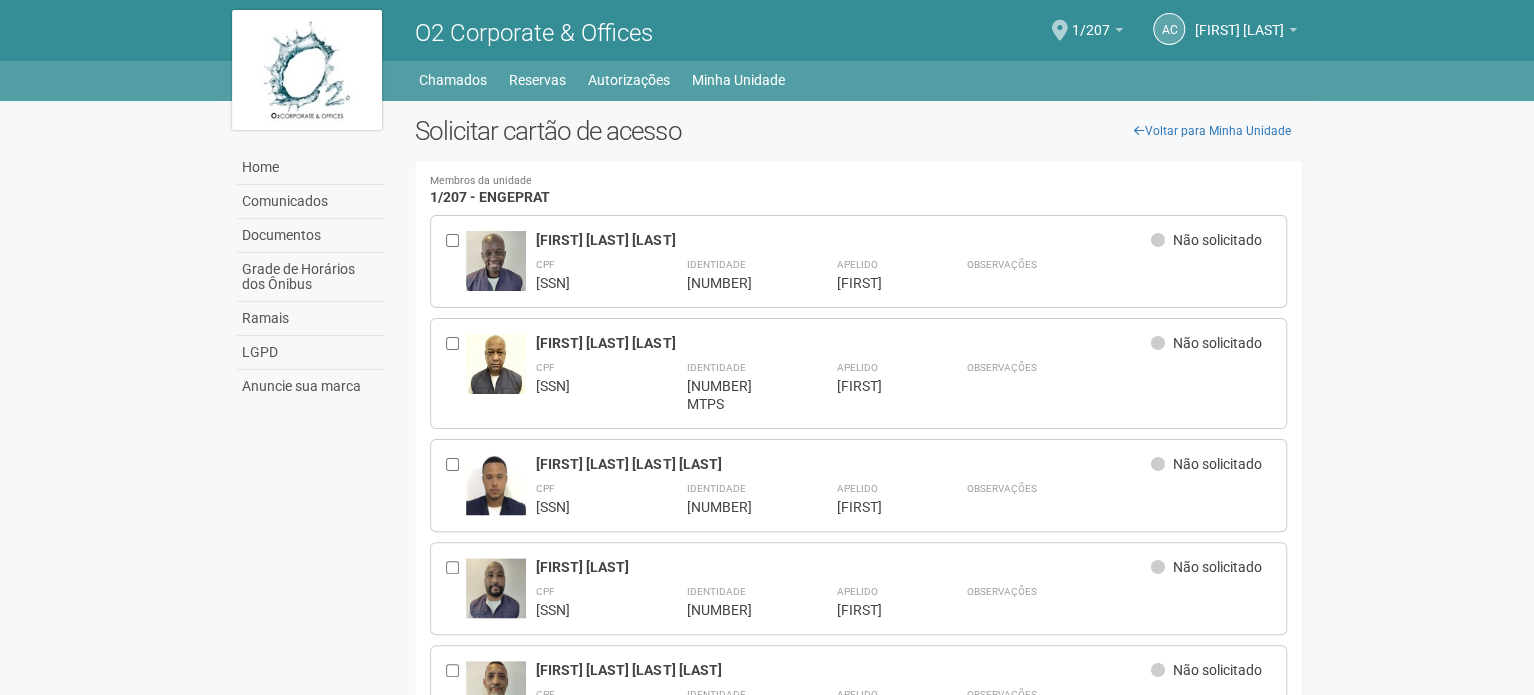 drag, startPoint x: 671, startPoint y: 668, endPoint x: 714, endPoint y: 120, distance: 549.68445 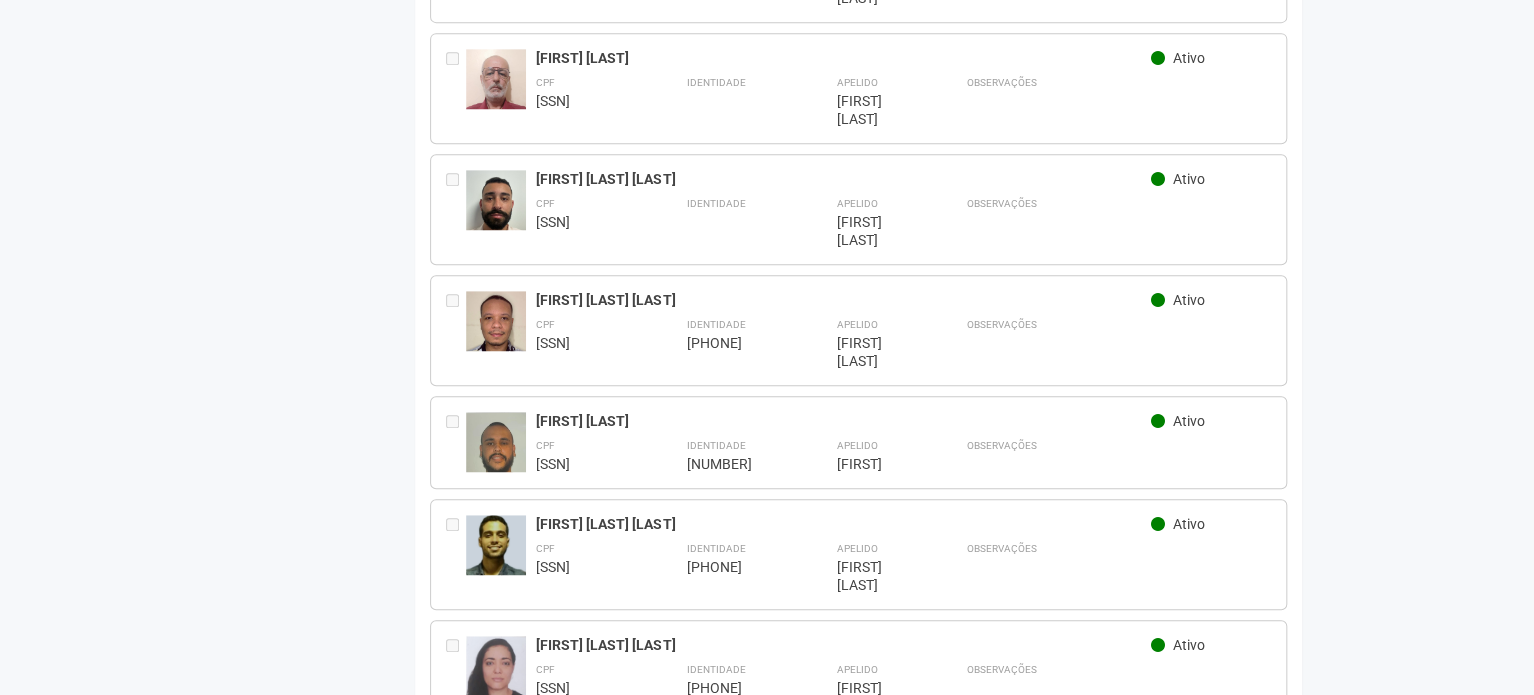 scroll, scrollTop: 8200, scrollLeft: 0, axis: vertical 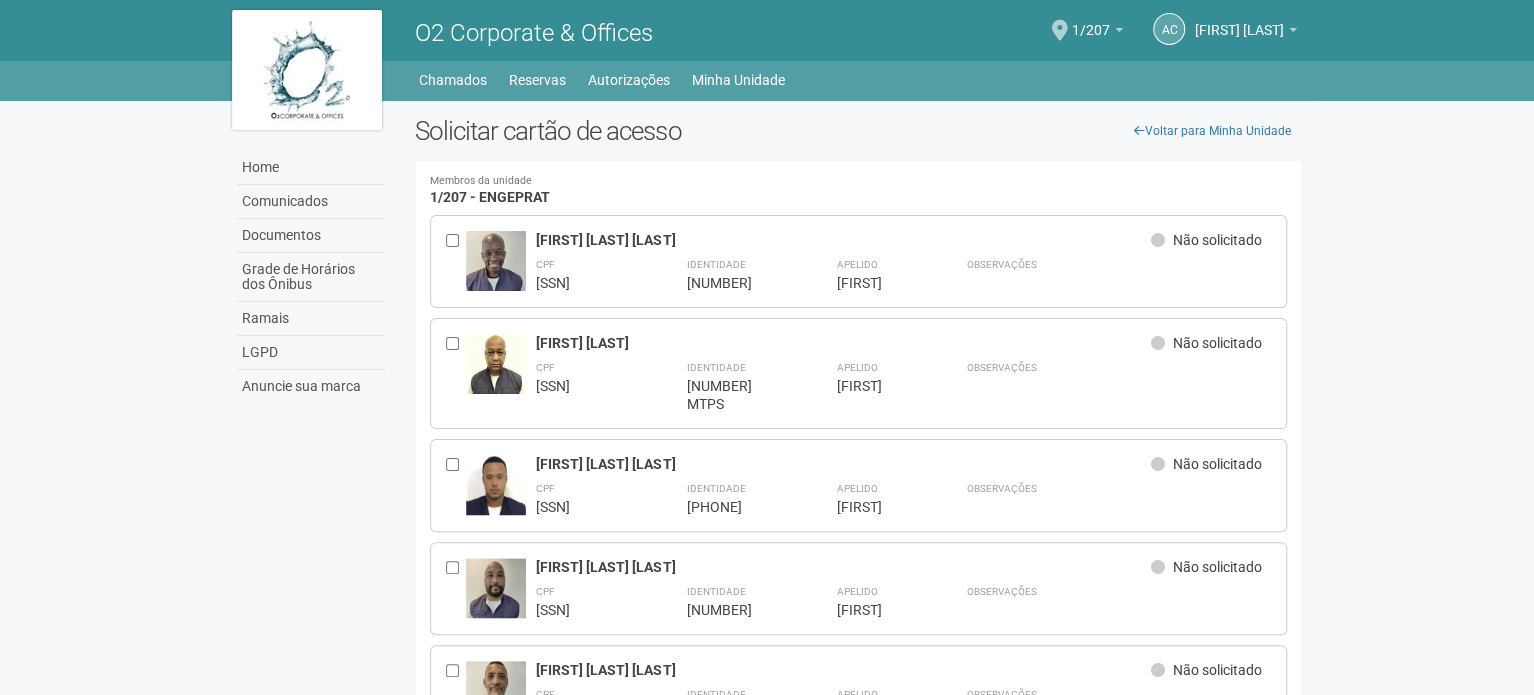 drag, startPoint x: 1392, startPoint y: 474, endPoint x: 1327, endPoint y: 26, distance: 452.69086 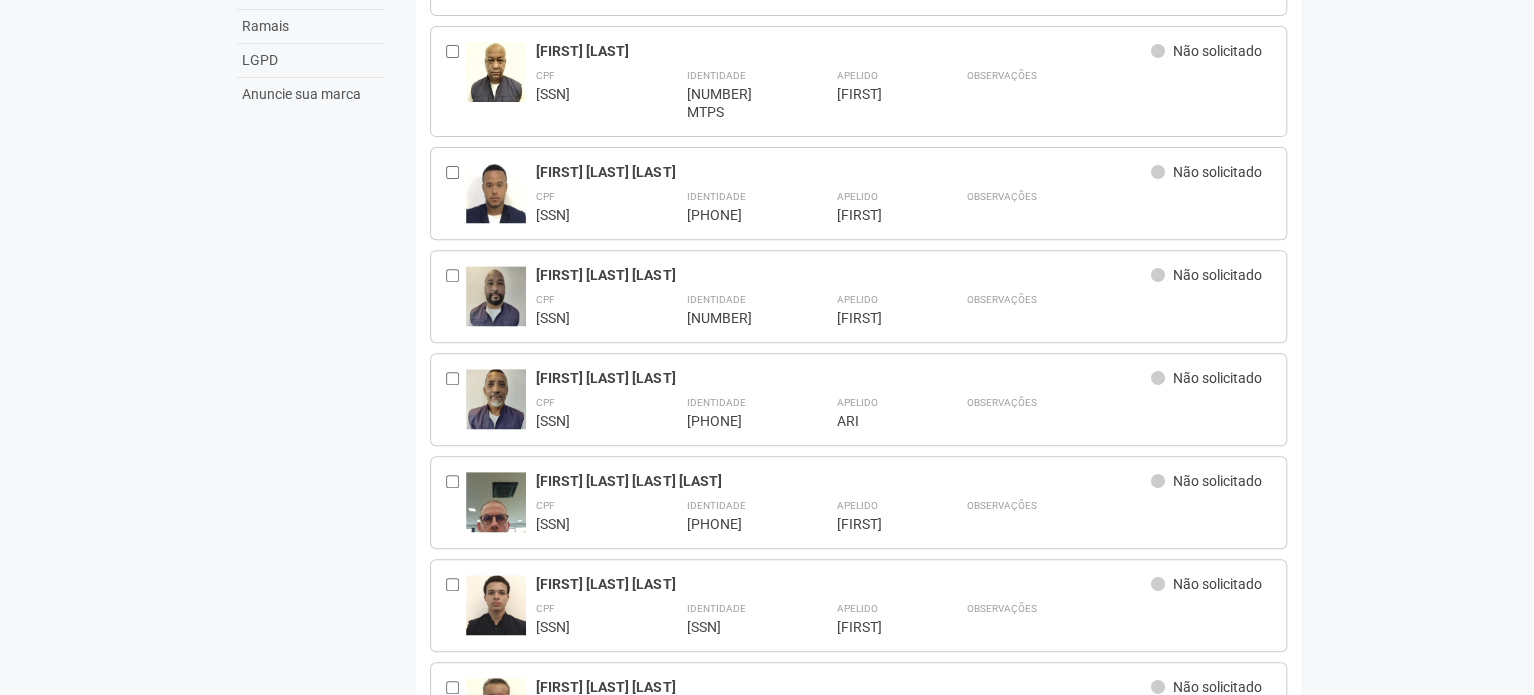 scroll, scrollTop: 300, scrollLeft: 0, axis: vertical 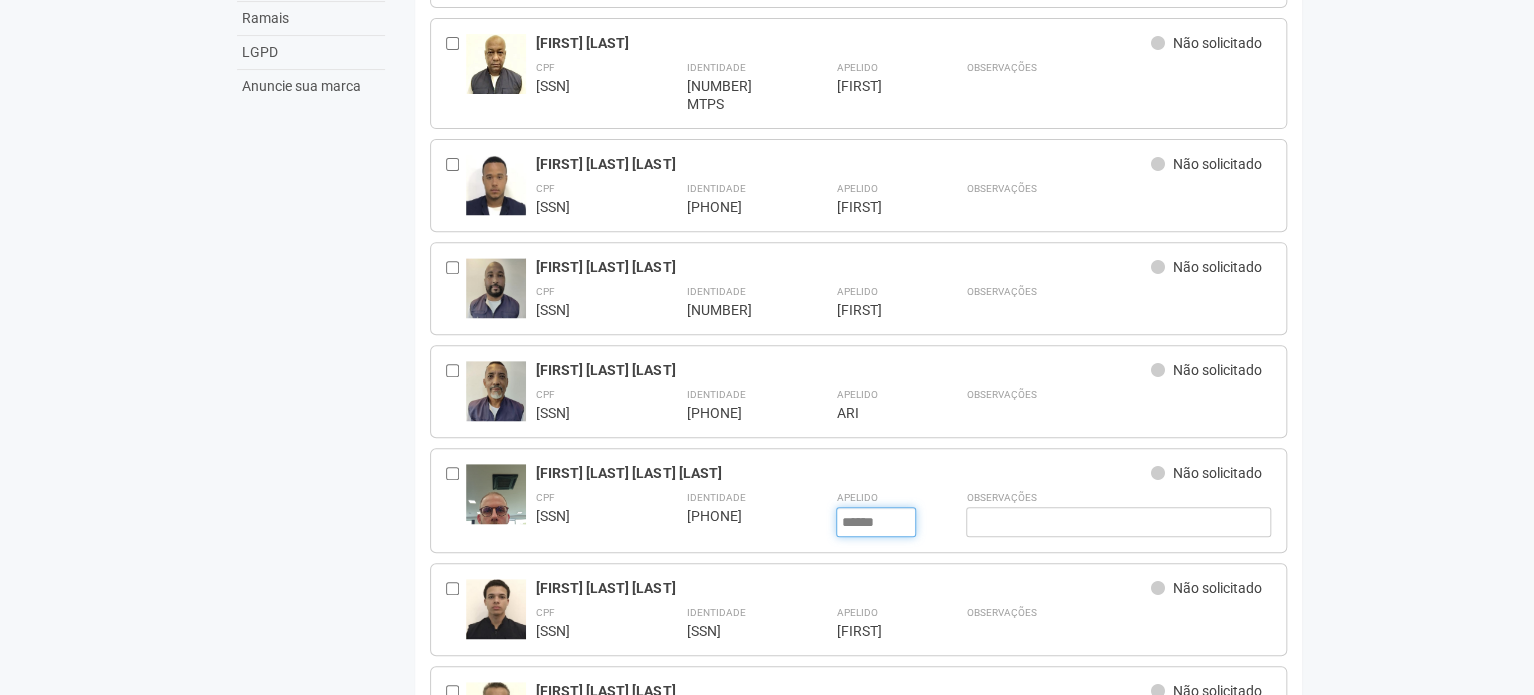 drag, startPoint x: 889, startPoint y: 511, endPoint x: 796, endPoint y: 511, distance: 93 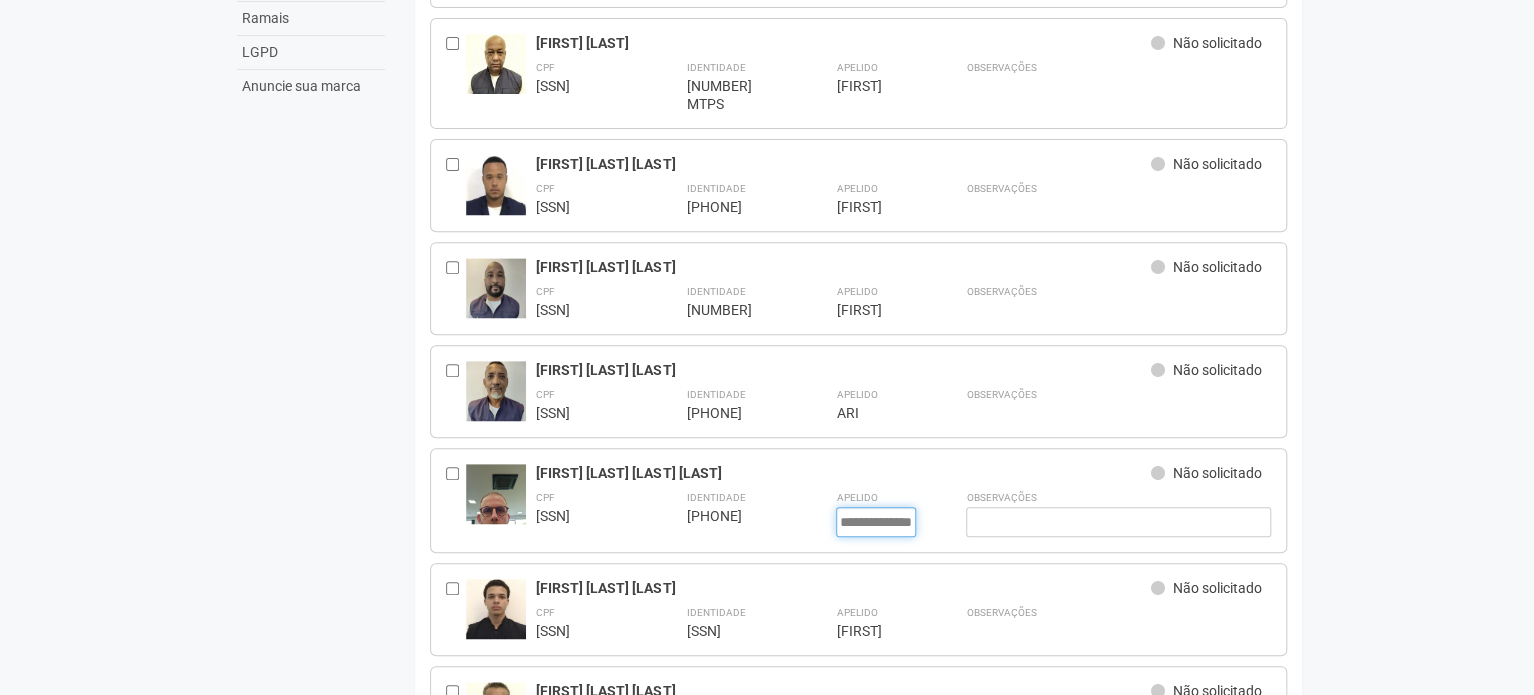 scroll, scrollTop: 0, scrollLeft: 52, axis: horizontal 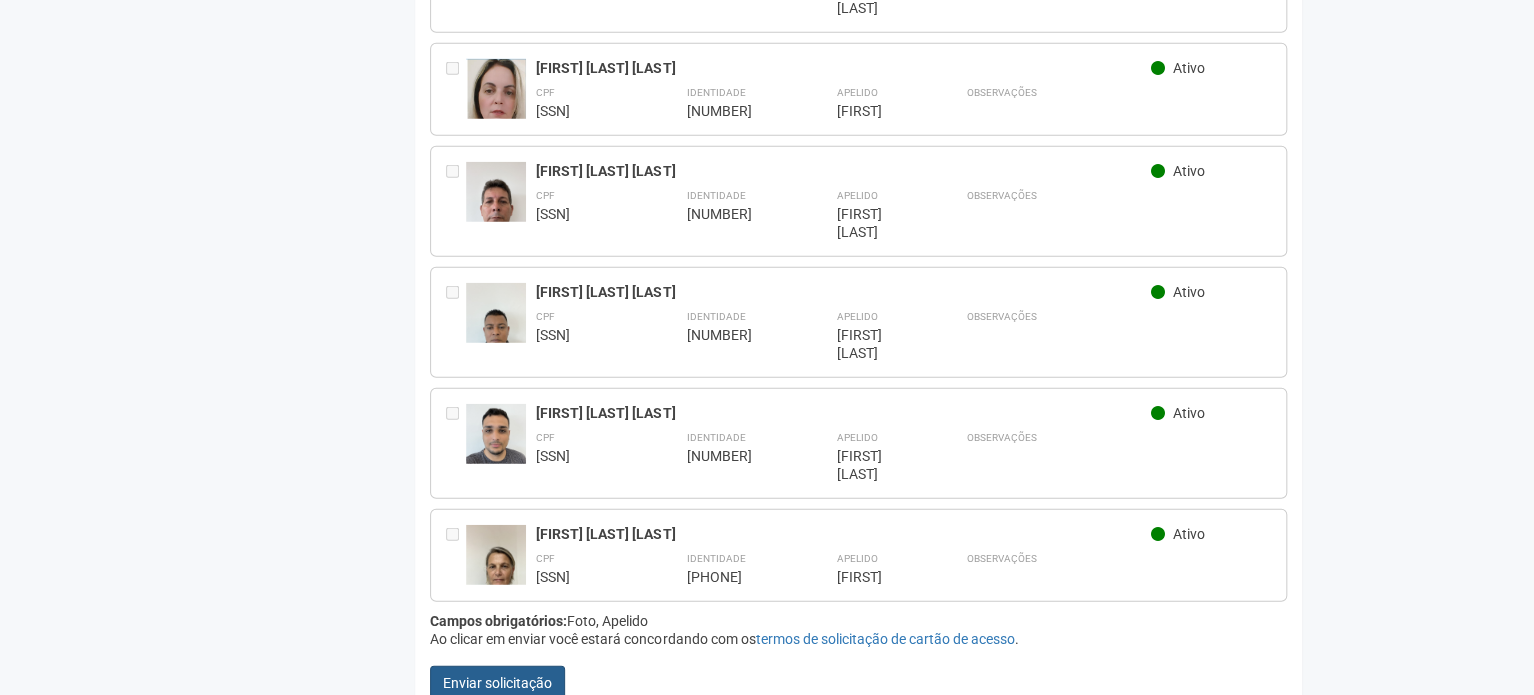 type on "**********" 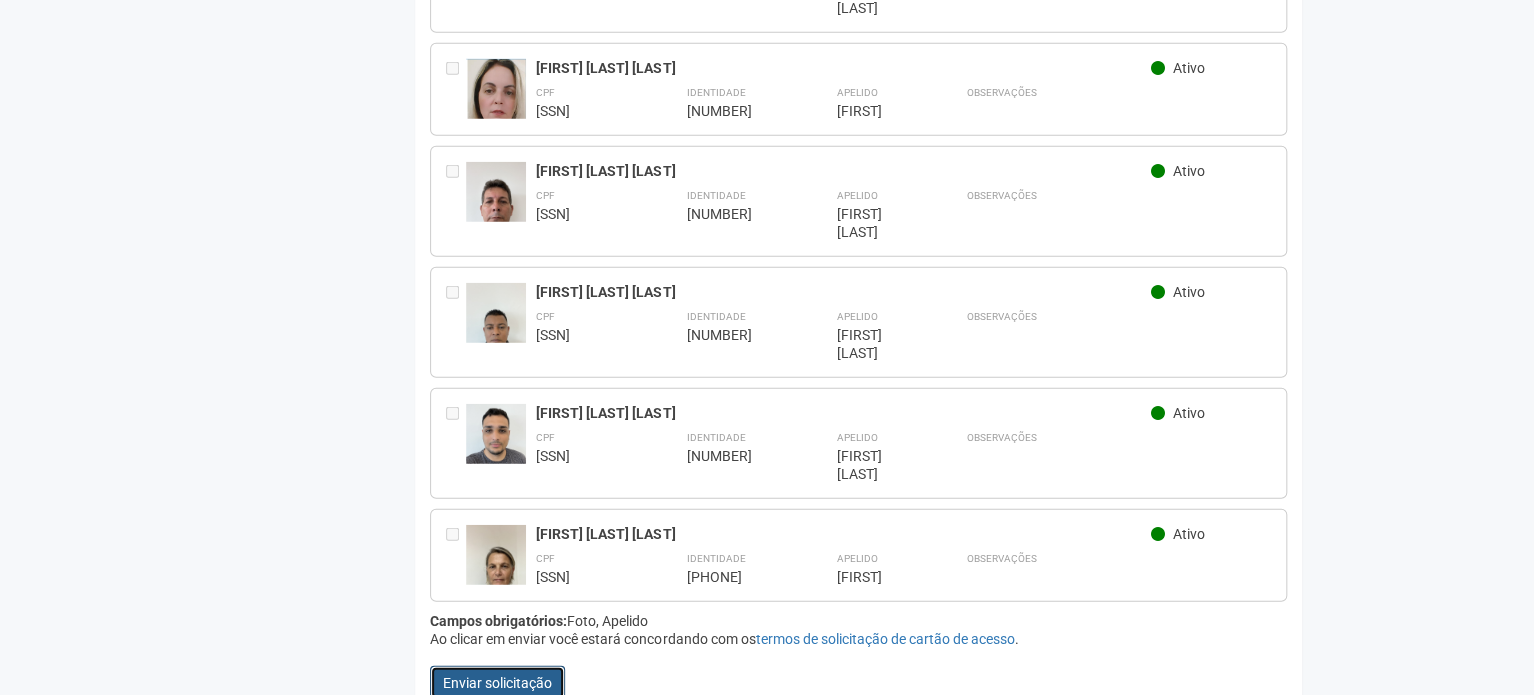 click on "Enviar solicitação" at bounding box center (497, 683) 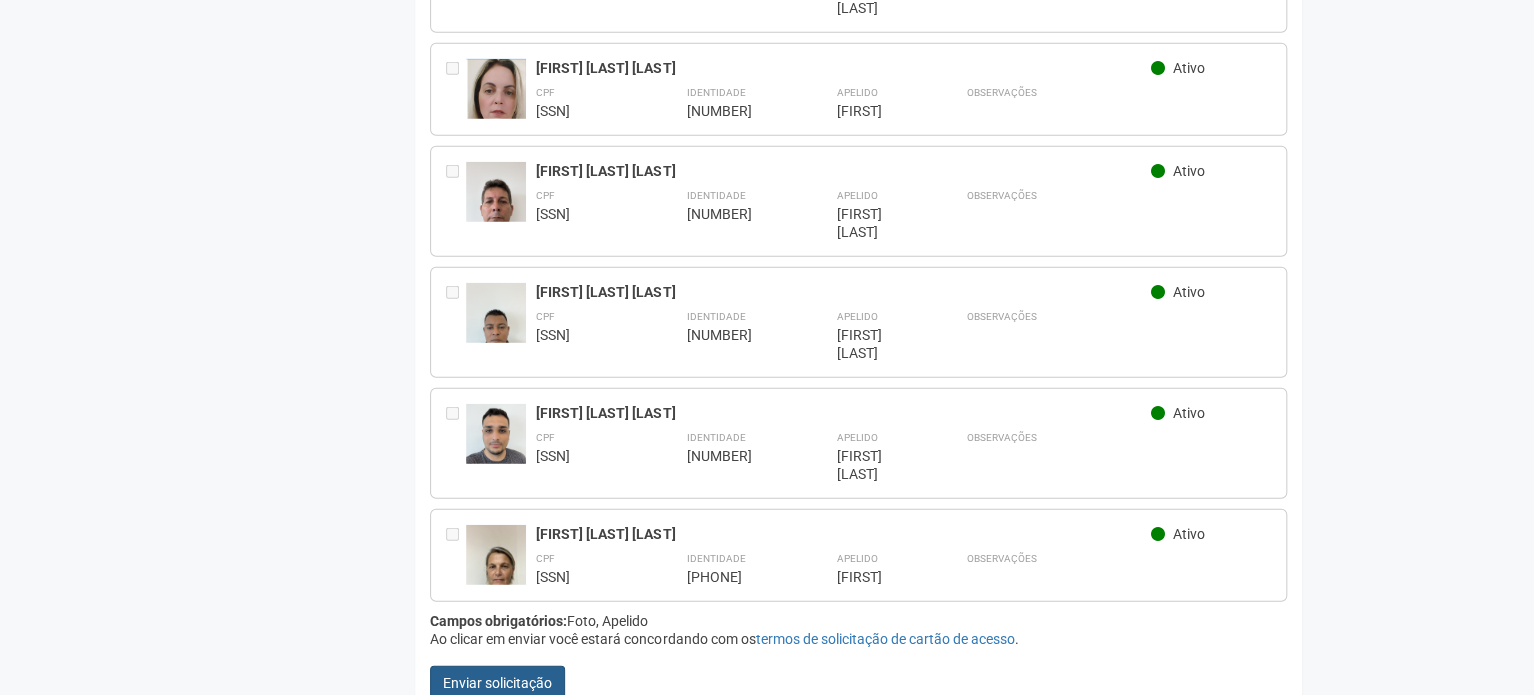 scroll, scrollTop: 0, scrollLeft: 0, axis: both 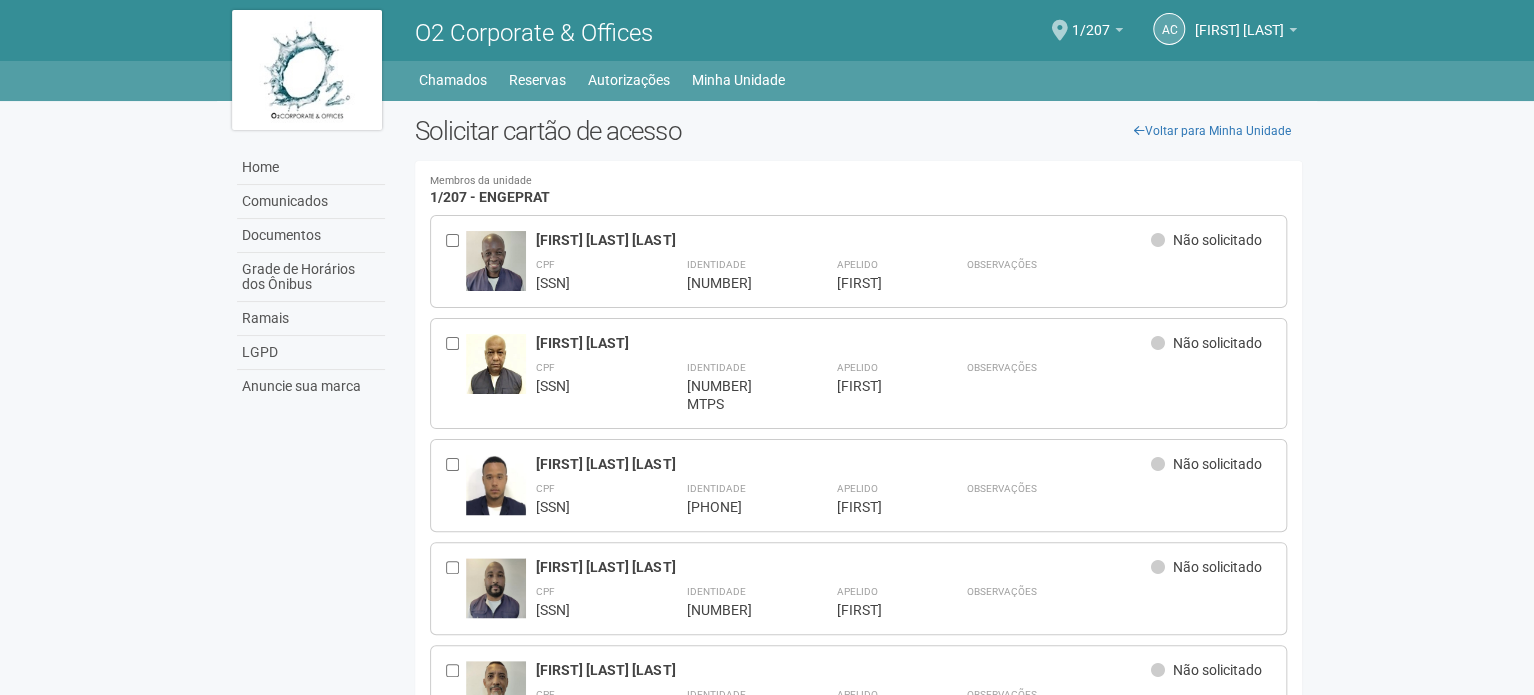 click on "Membros da unidade
1/207
- ENGEPRAT
Carregando...
Você precisa cadastrar os membros da unidade para solicitar cartões de acesso.
Voltar para minha unidade
[FIRST] [LAST] [LAST]
Não solicitado
CPF [SSN] ****" at bounding box center (858, 7500) 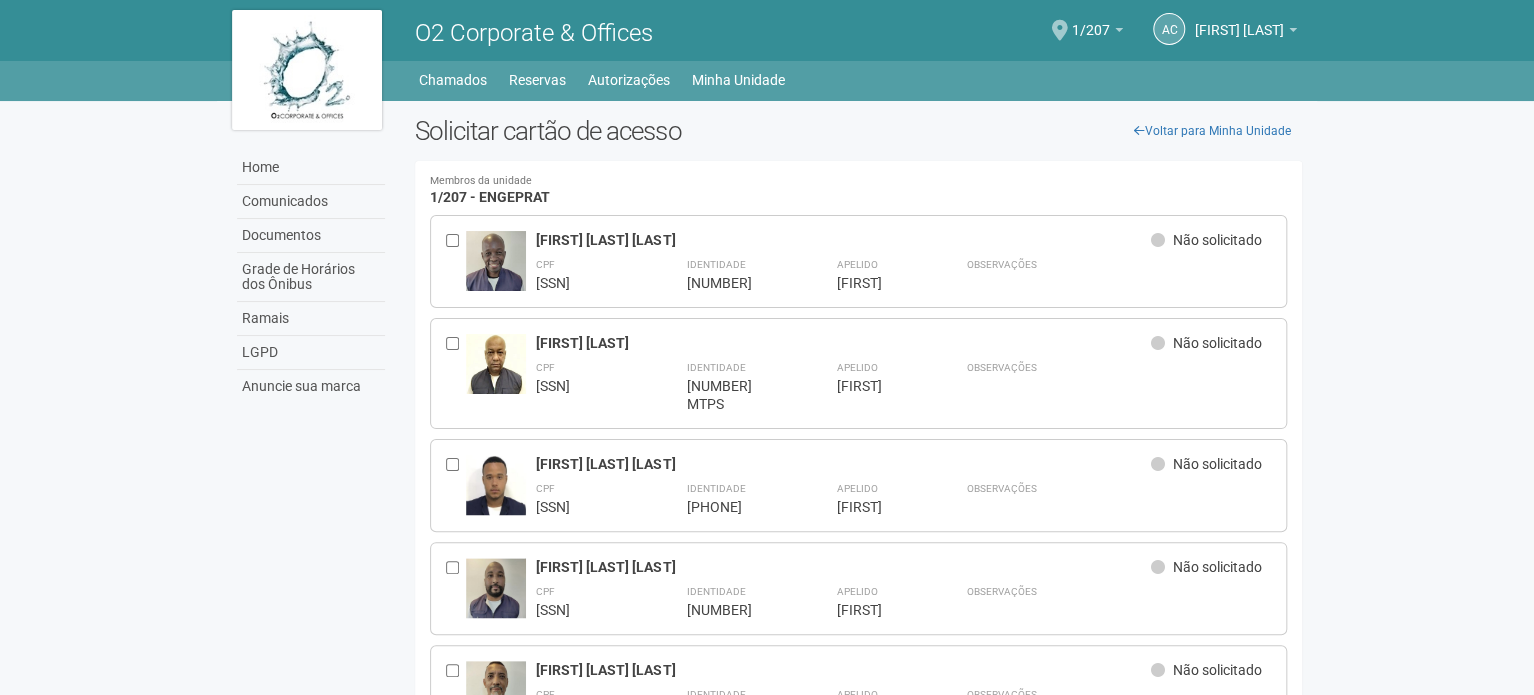 click at bounding box center [1060, 30] 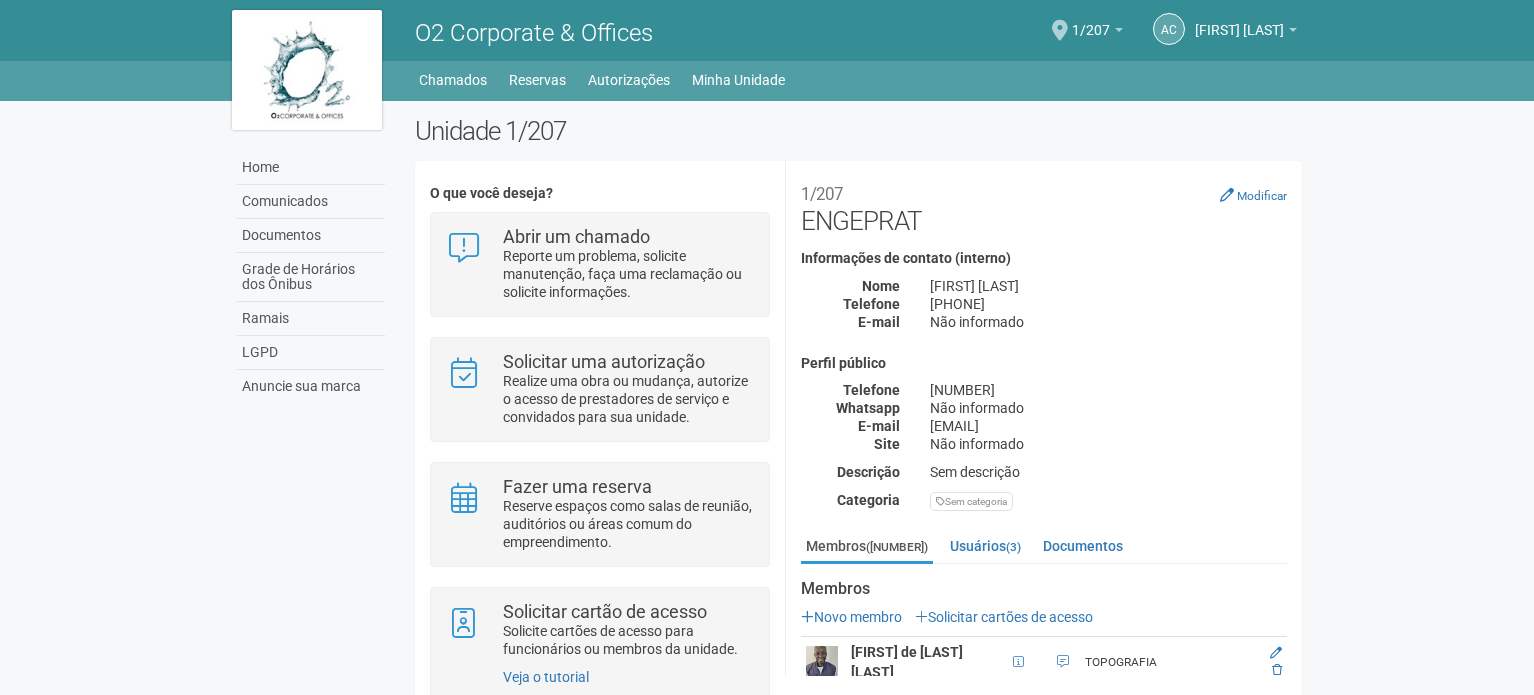 scroll, scrollTop: 0, scrollLeft: 0, axis: both 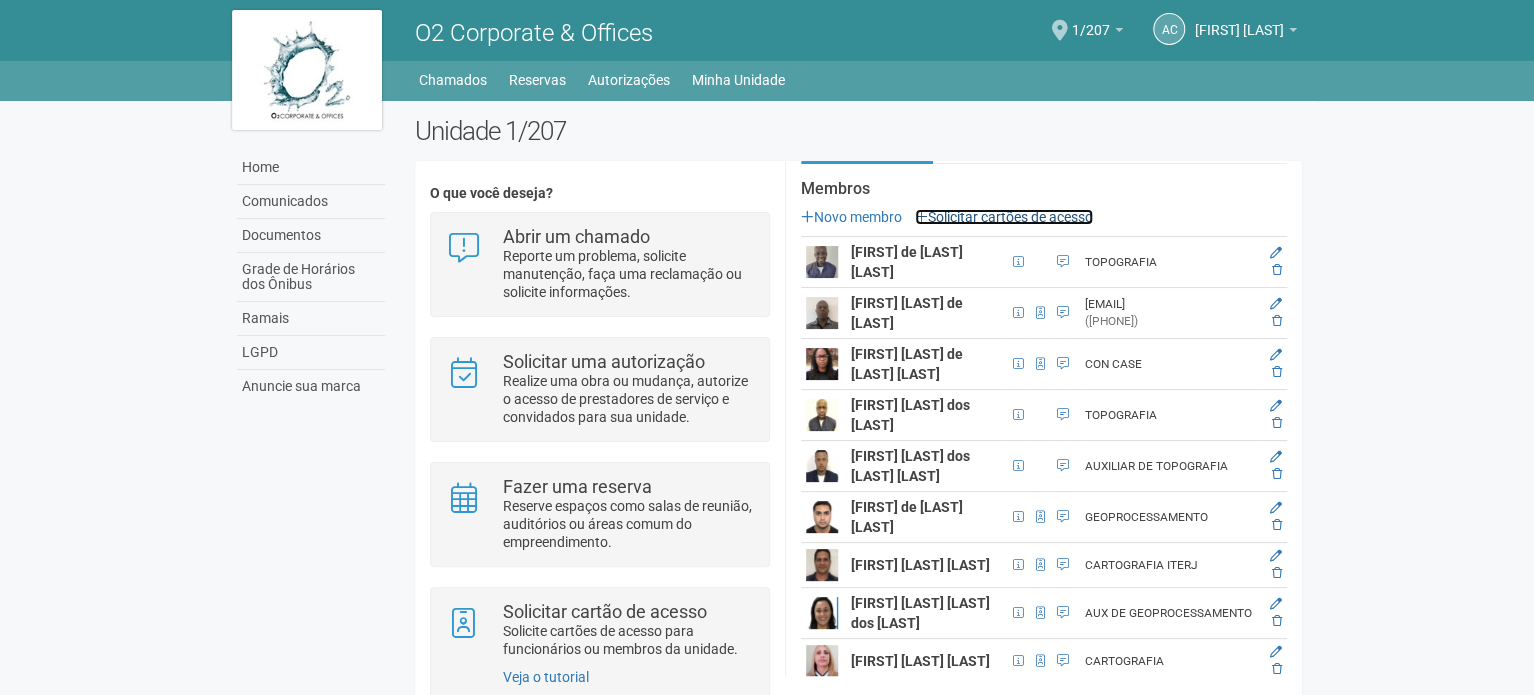 click on "Solicitar cartões de acesso" at bounding box center [1004, 217] 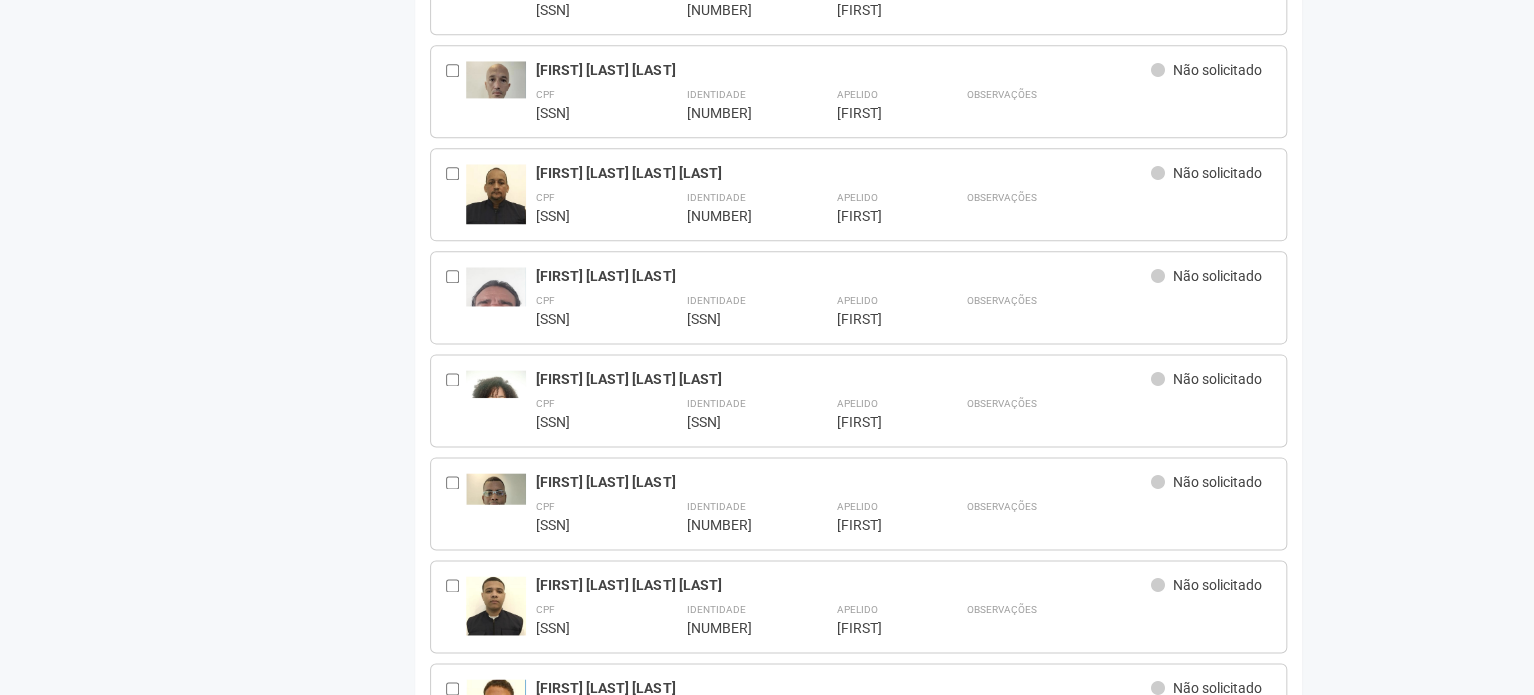 scroll, scrollTop: 1100, scrollLeft: 0, axis: vertical 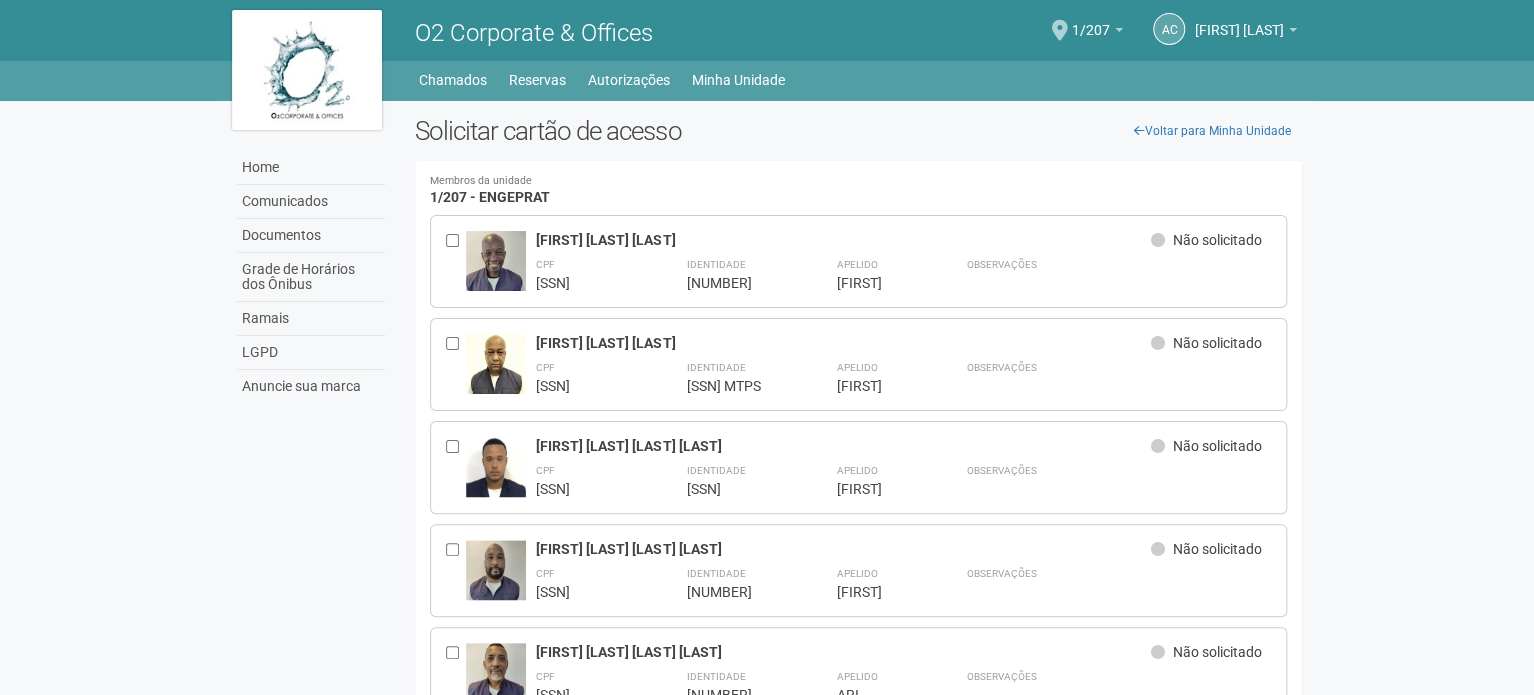 drag, startPoint x: 1480, startPoint y: 421, endPoint x: 1446, endPoint y: -40, distance: 462.2521 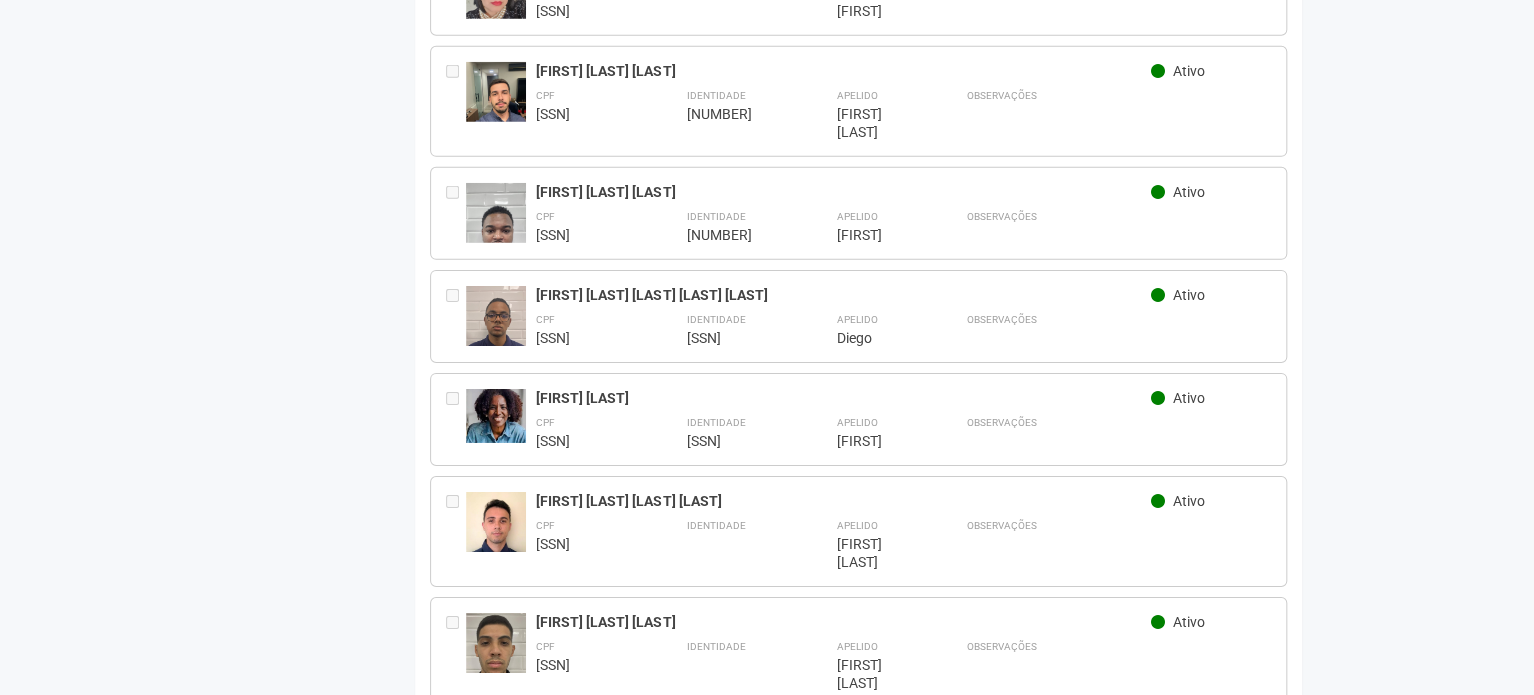 scroll, scrollTop: 3100, scrollLeft: 0, axis: vertical 